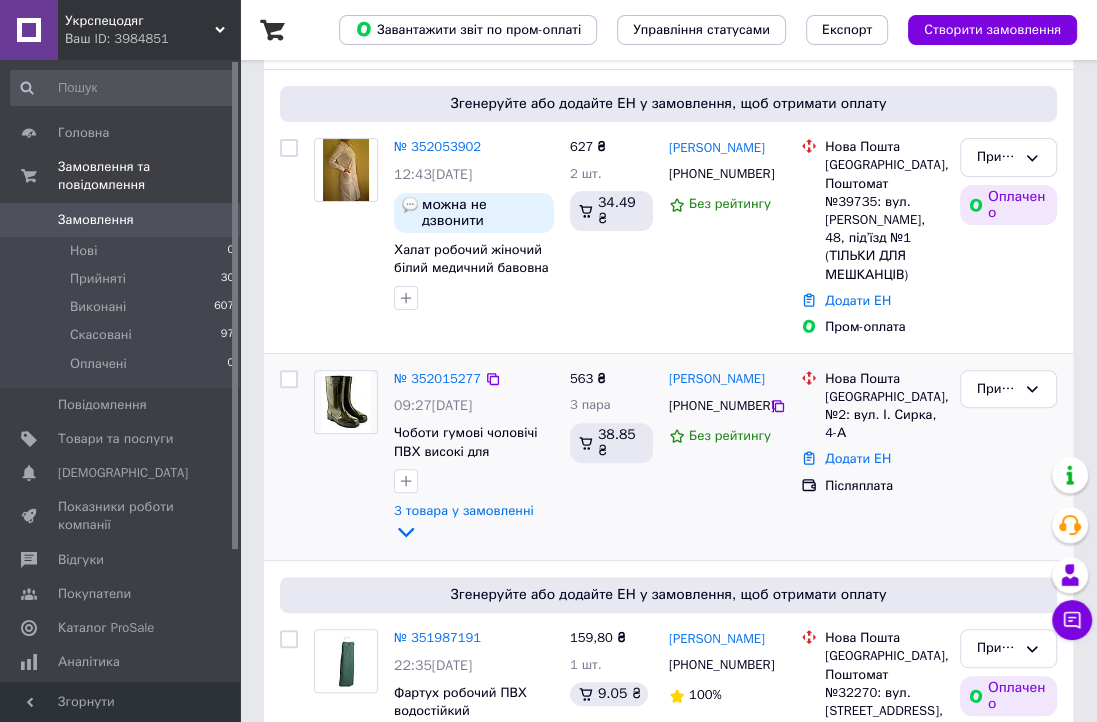 scroll, scrollTop: 400, scrollLeft: 0, axis: vertical 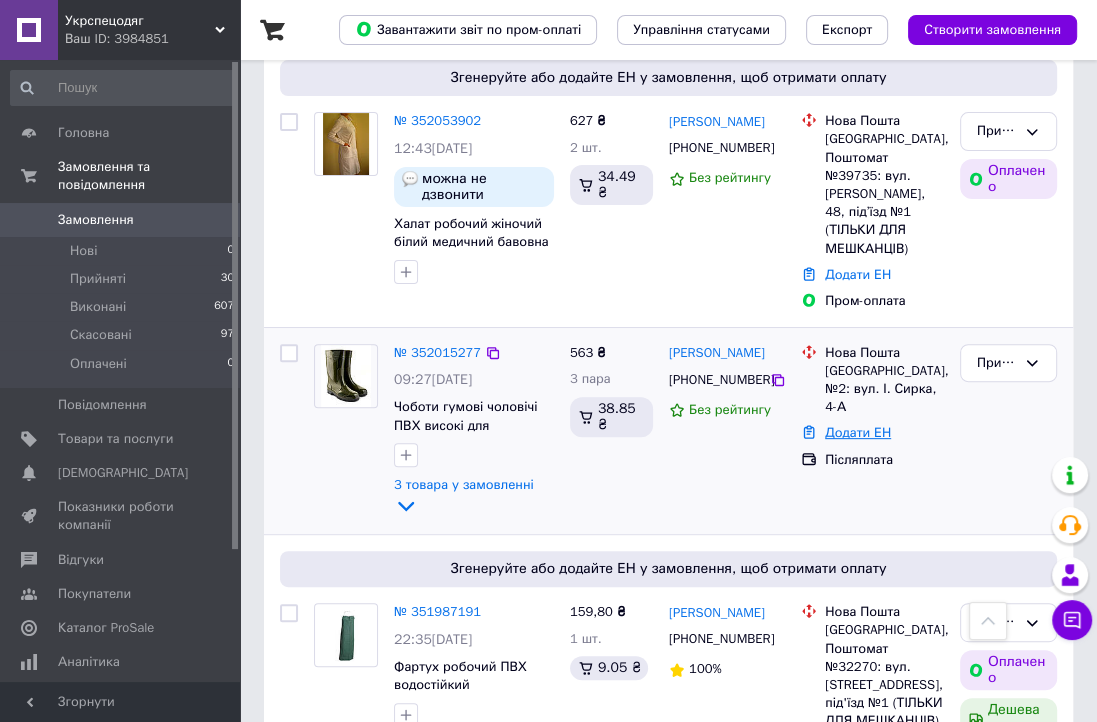 click on "Додати ЕН" at bounding box center (858, 432) 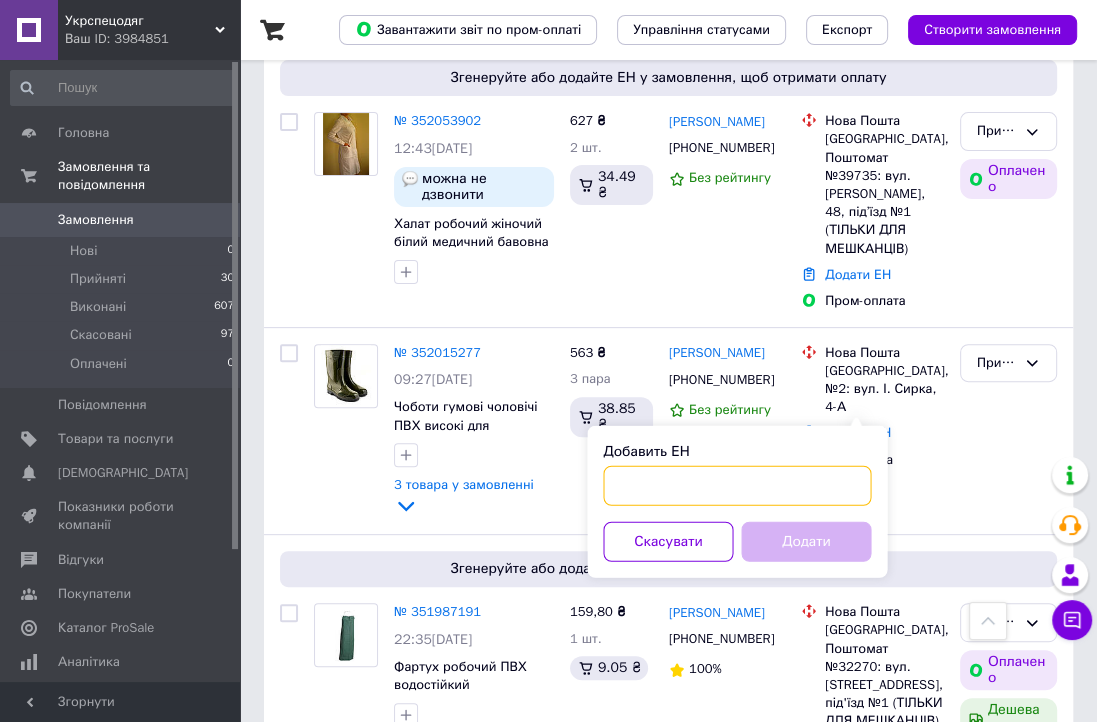 click on "Добавить ЕН" at bounding box center (737, 486) 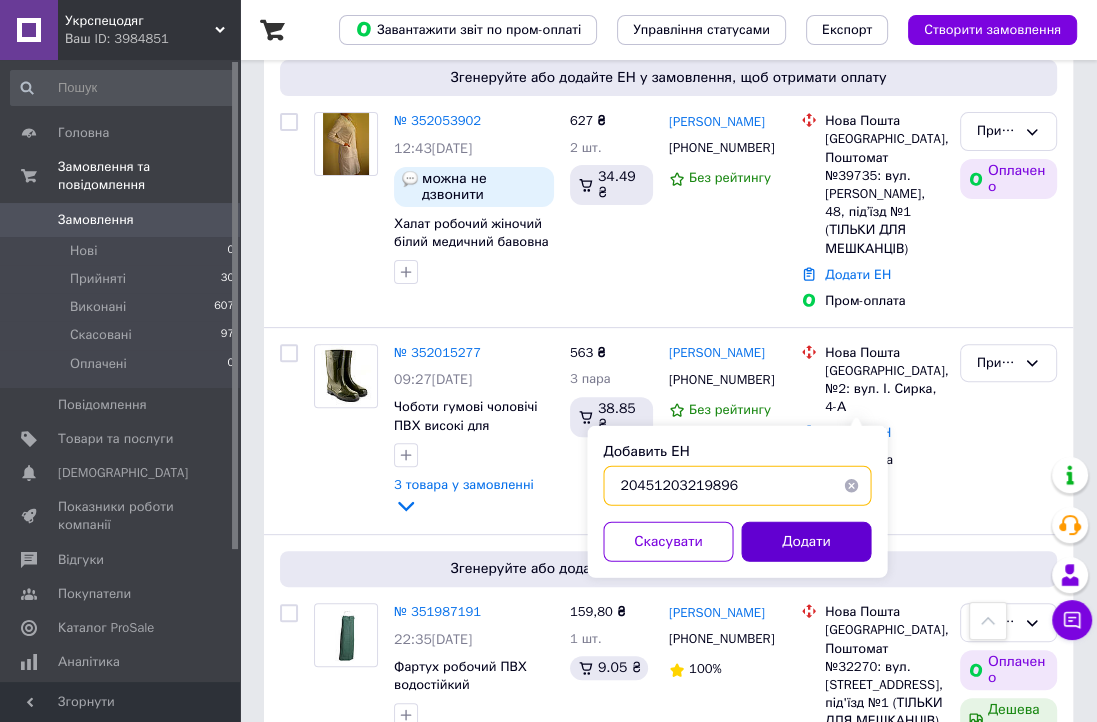 type on "20451203219896" 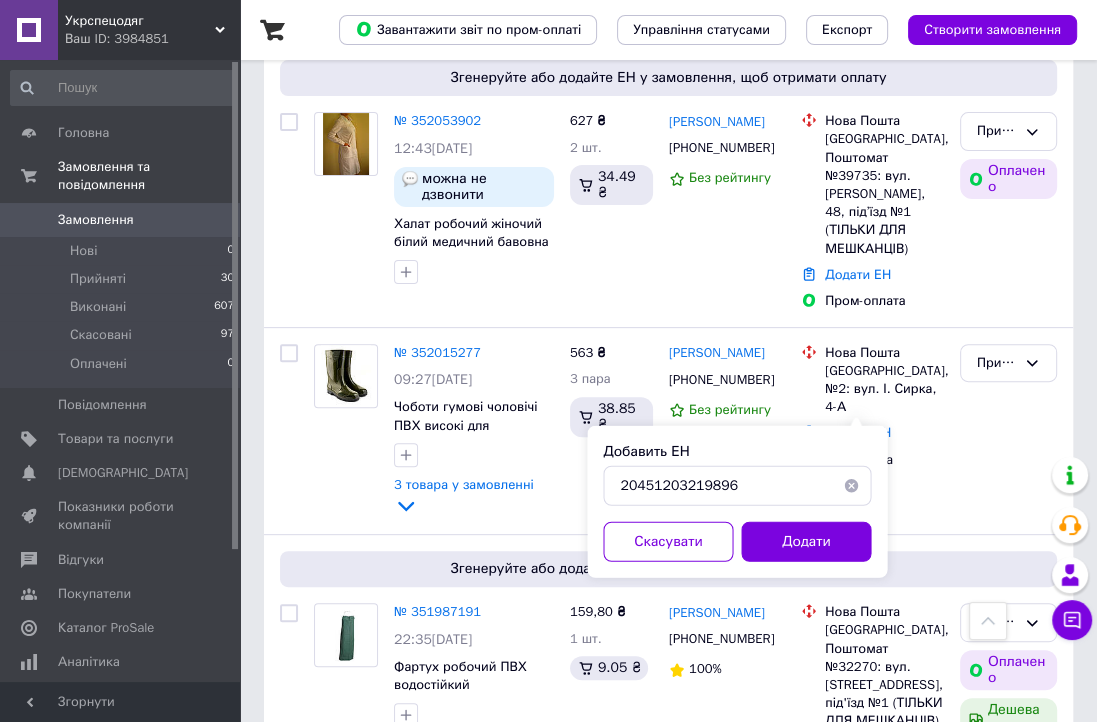 drag, startPoint x: 801, startPoint y: 534, endPoint x: 789, endPoint y: 532, distance: 12.165525 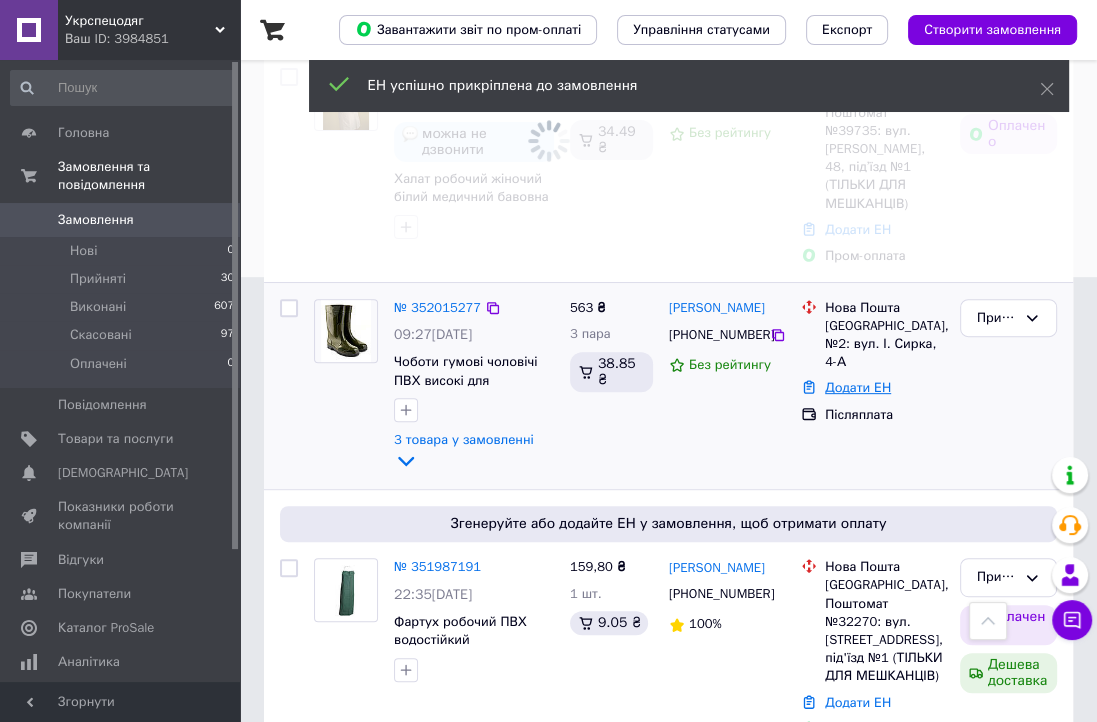 scroll, scrollTop: 500, scrollLeft: 0, axis: vertical 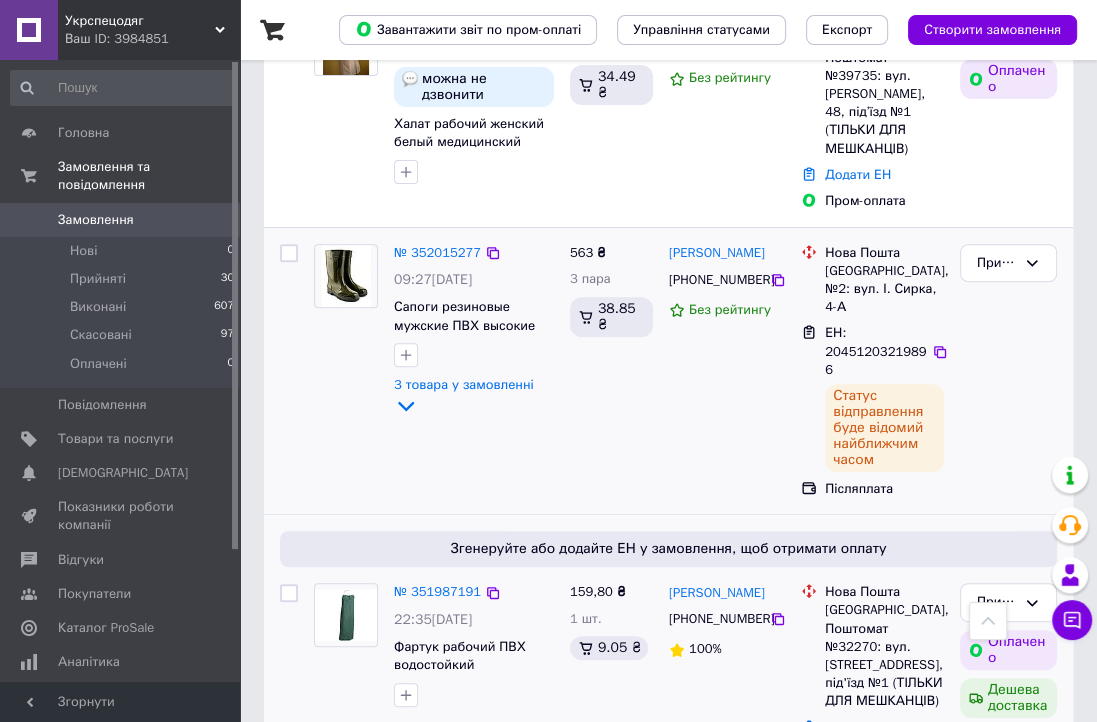 click on "Додати ЕН" at bounding box center [858, 727] 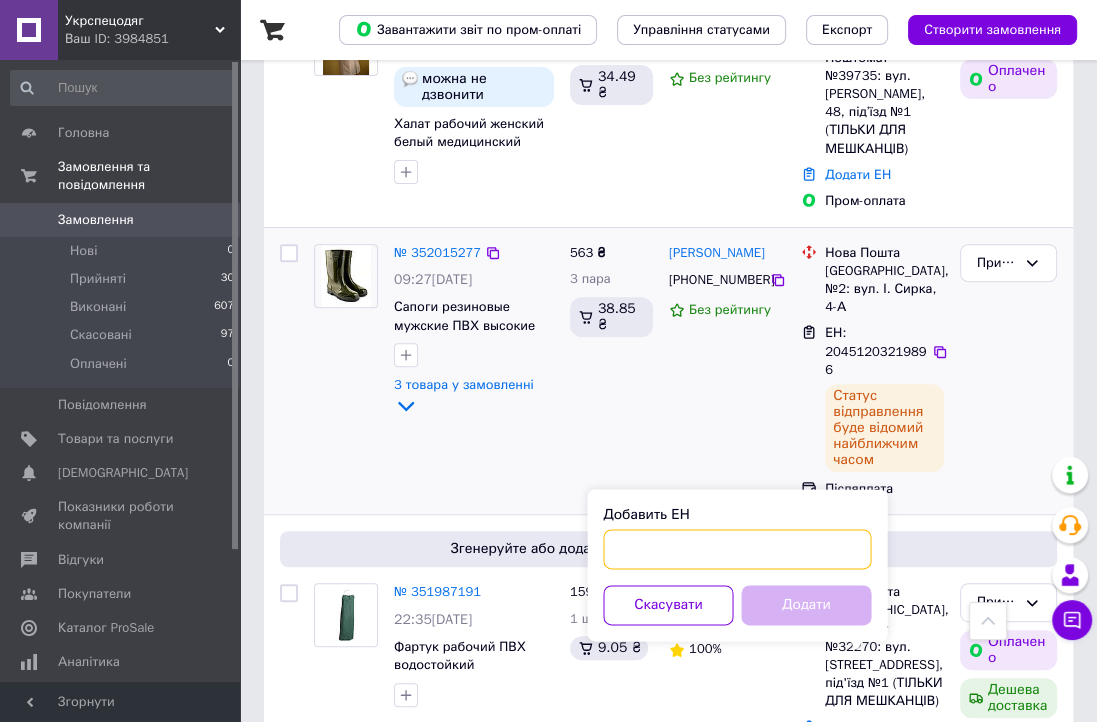 click on "Добавить ЕН" at bounding box center [737, 549] 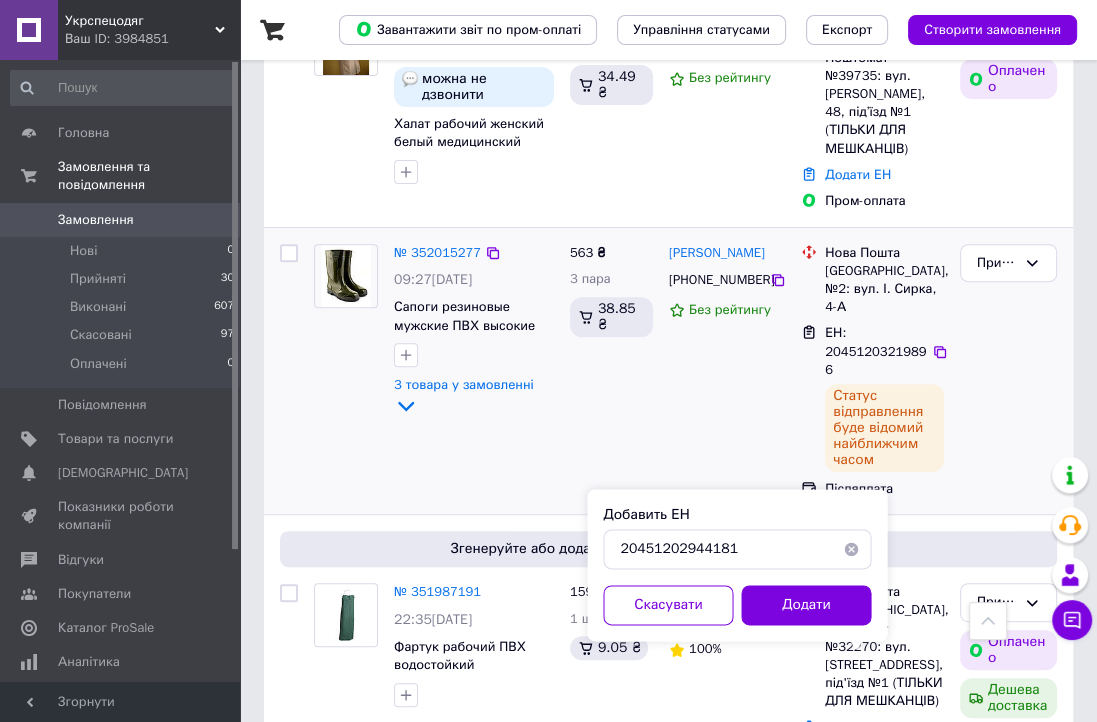 click on "Додати" at bounding box center (806, 605) 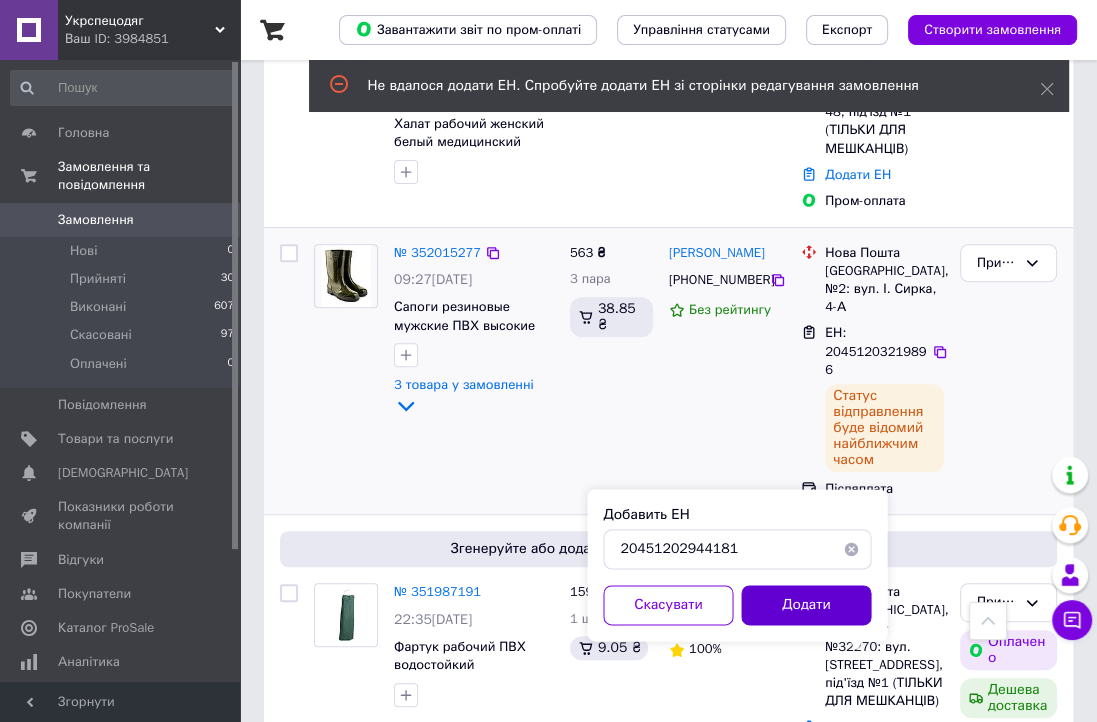 click on "Додати" at bounding box center (806, 605) 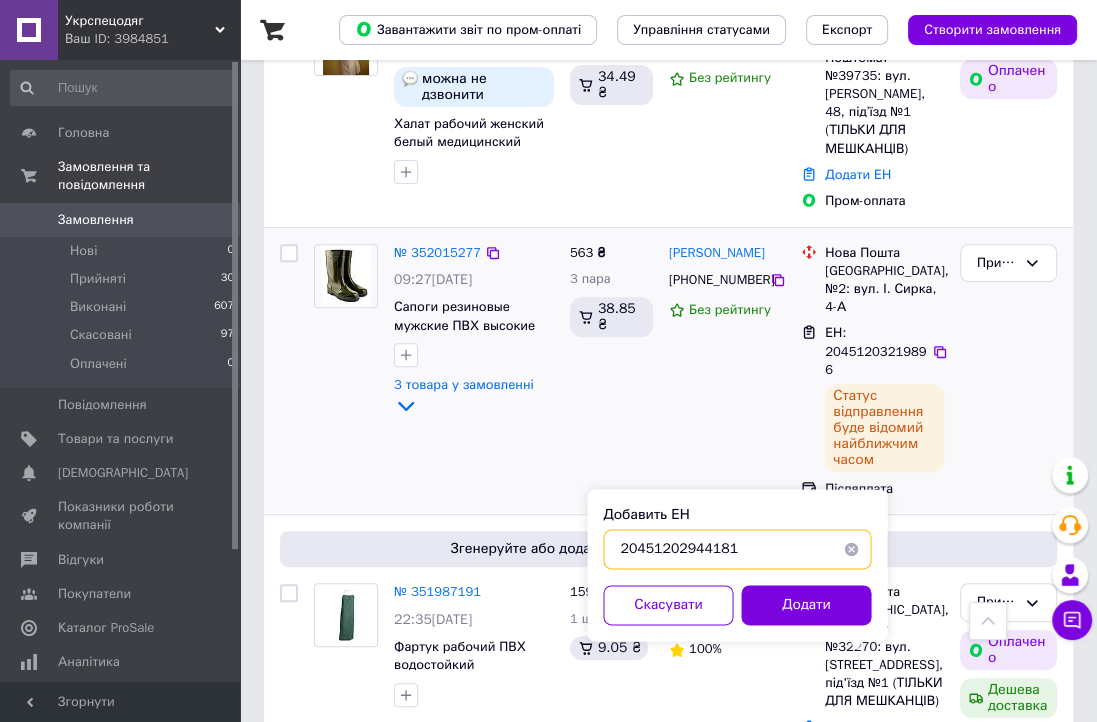 click on "20451202944181" at bounding box center (737, 549) 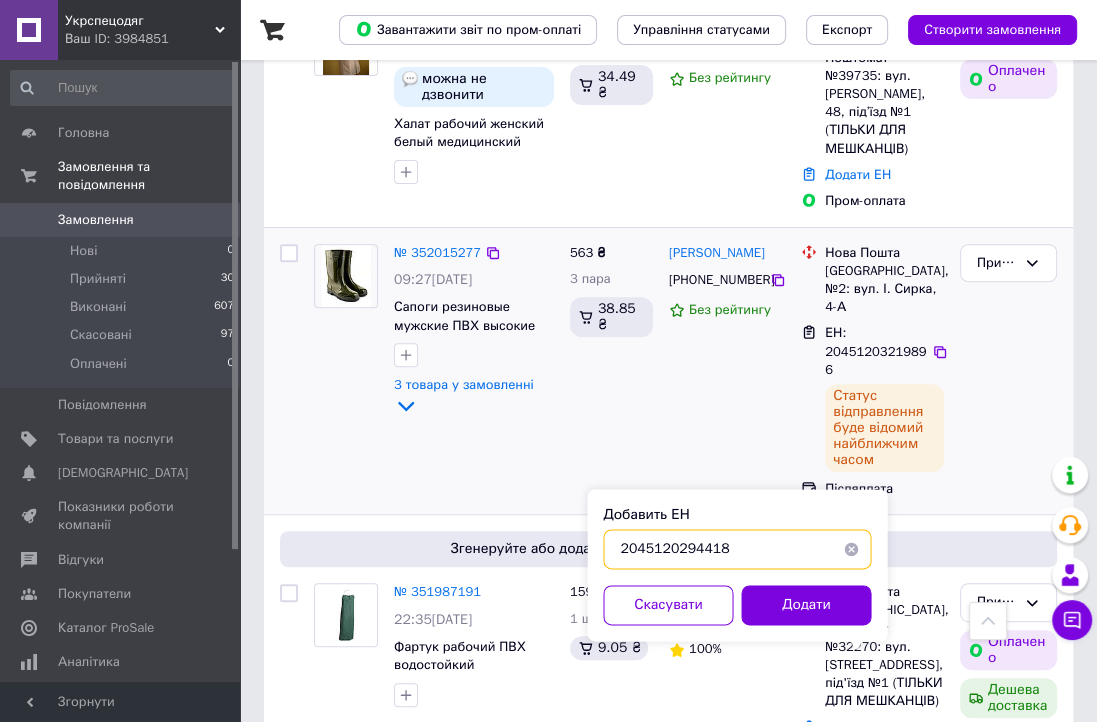 type on "20451202944181" 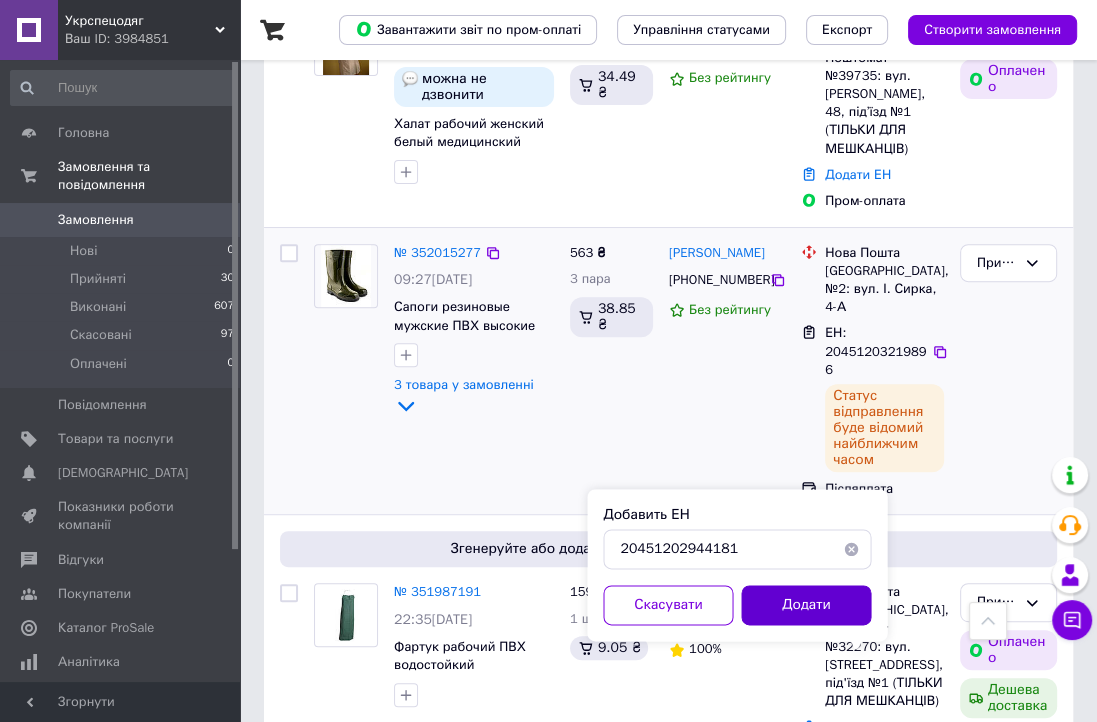 click on "Додати" at bounding box center (806, 605) 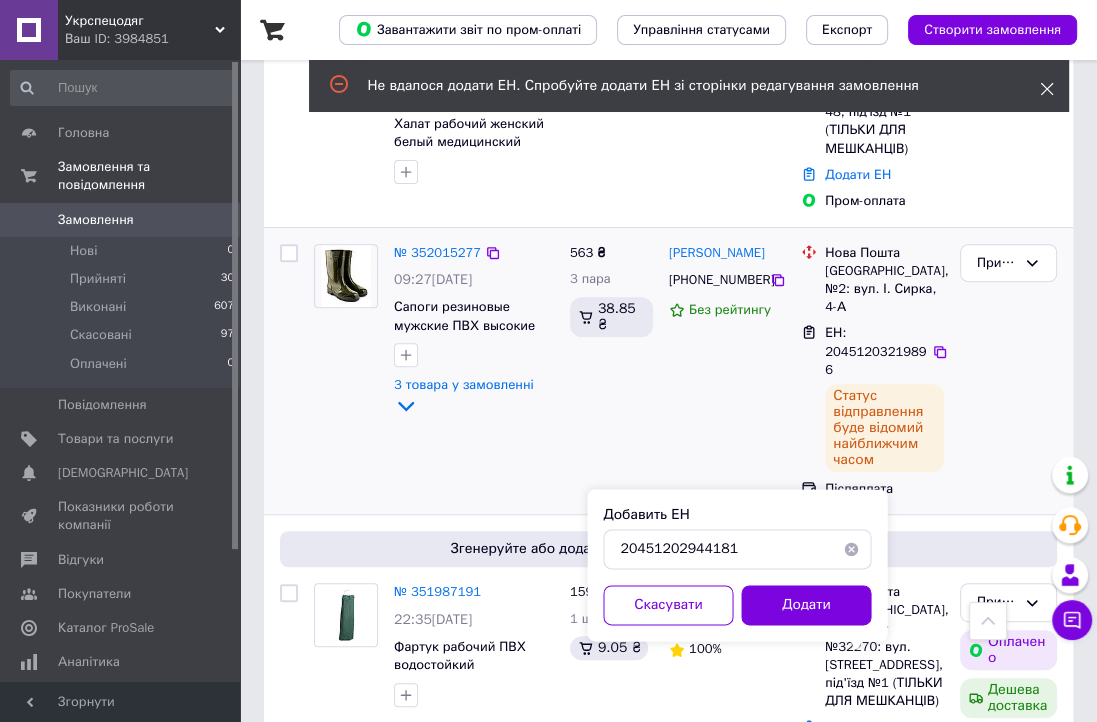 click 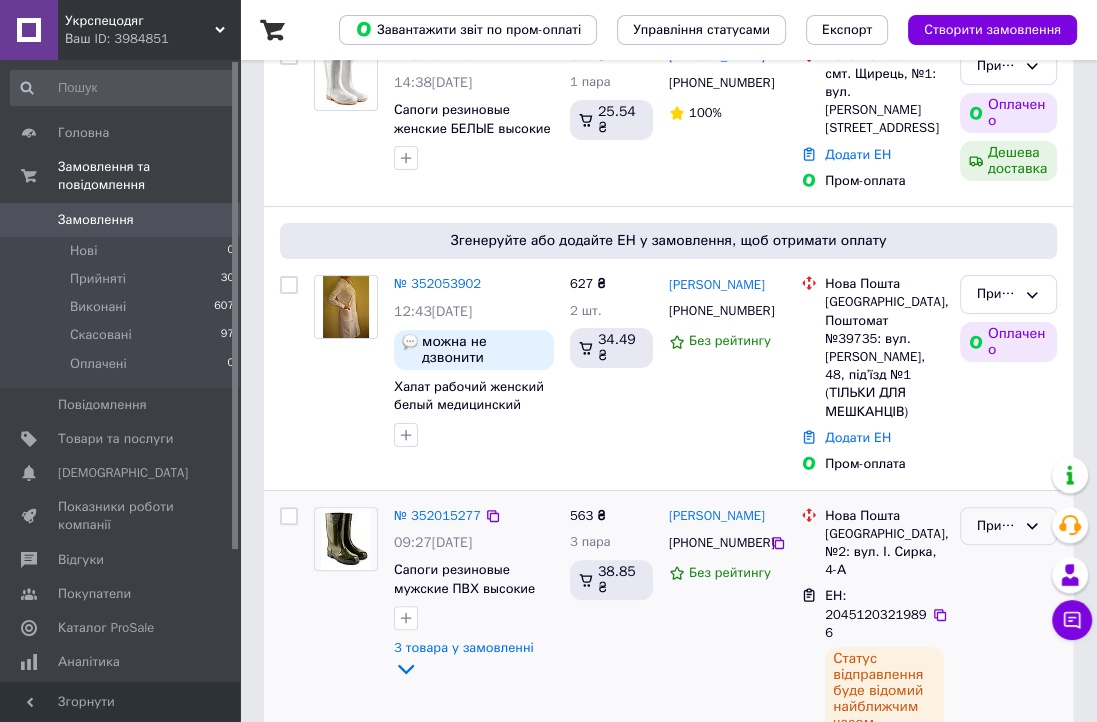 scroll, scrollTop: 200, scrollLeft: 0, axis: vertical 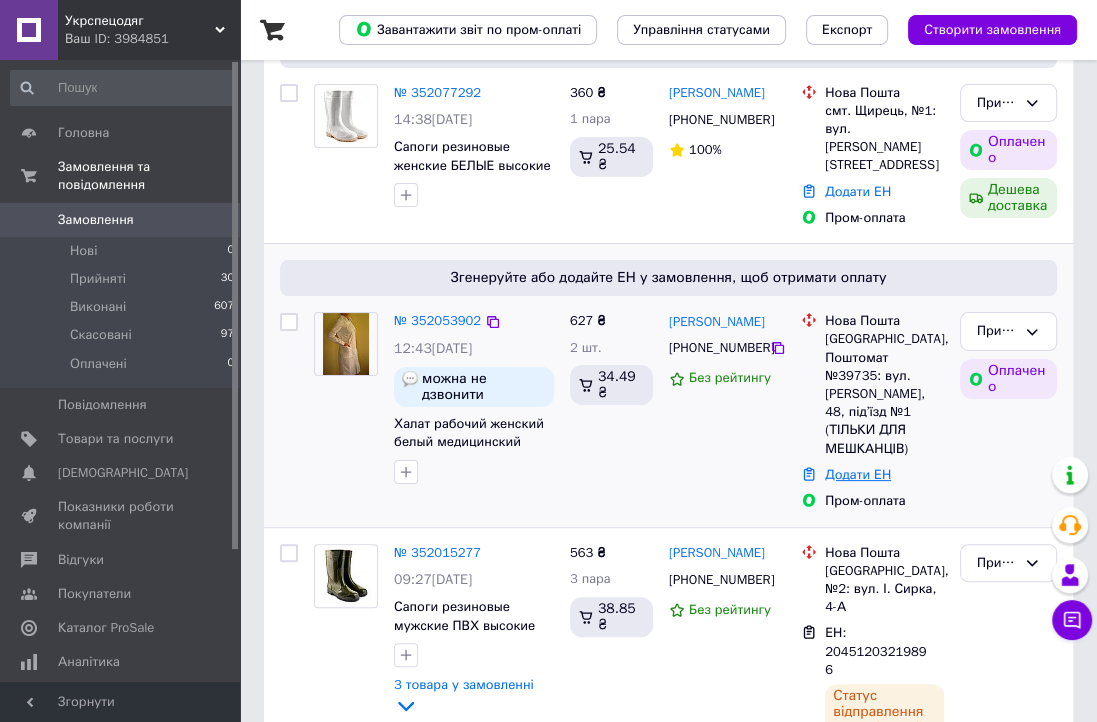 click on "Додати ЕН" at bounding box center (858, 474) 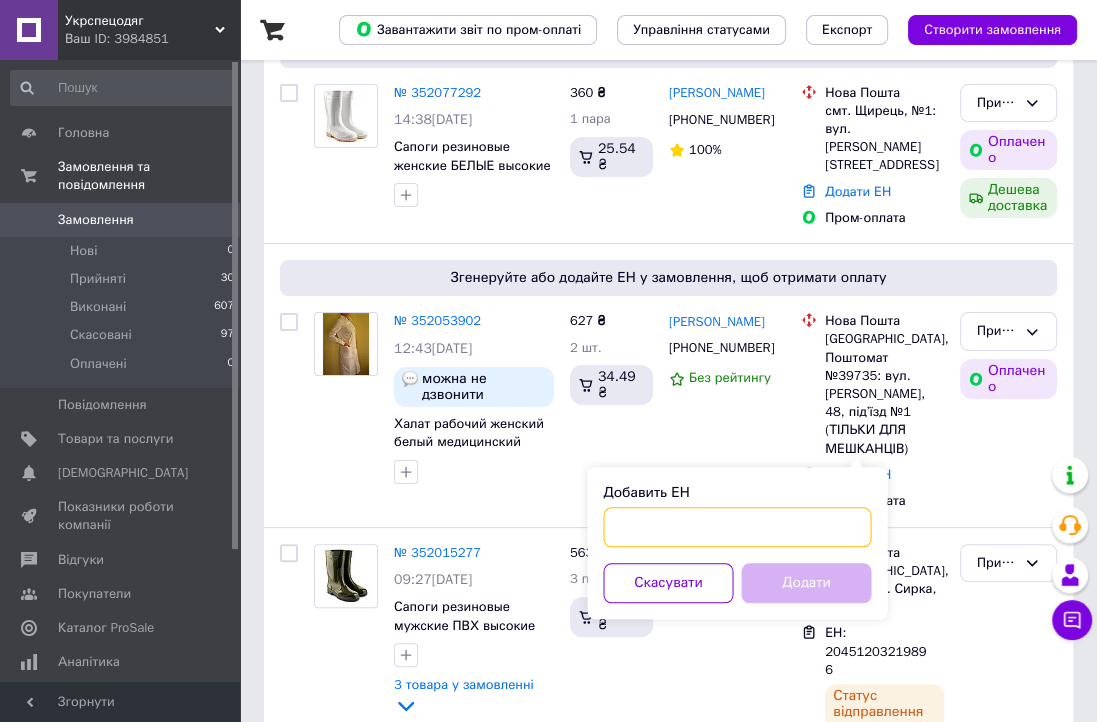 click on "Добавить ЕН" at bounding box center (737, 527) 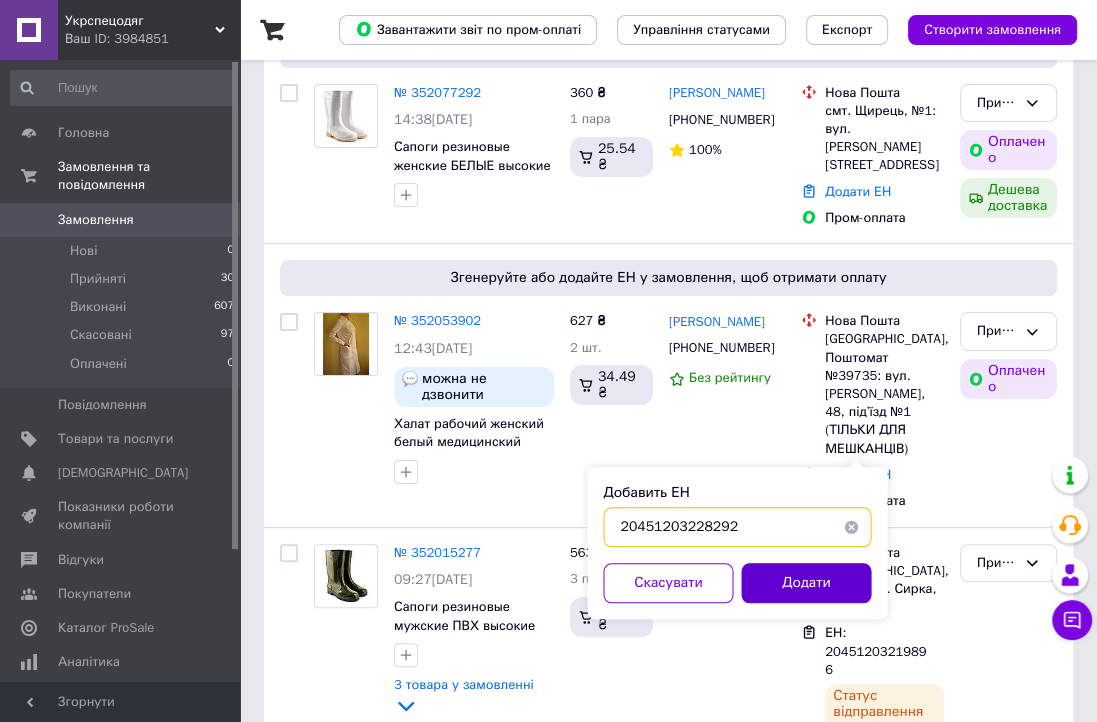 type on "20451203228292" 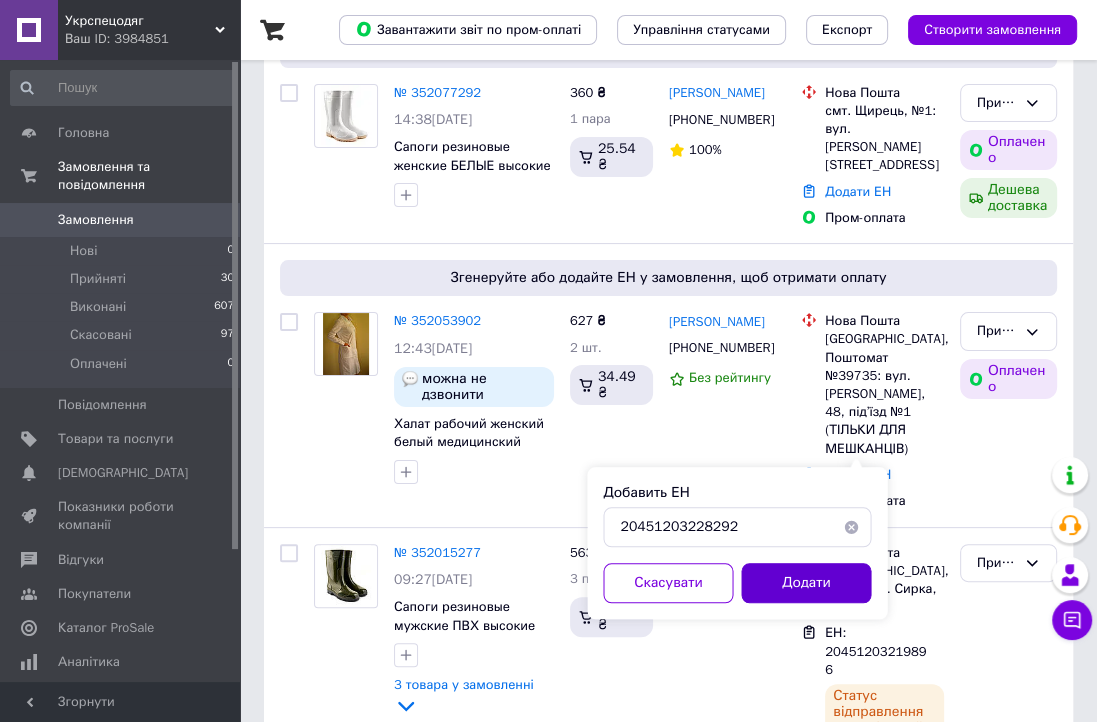 click on "Додати" at bounding box center [806, 583] 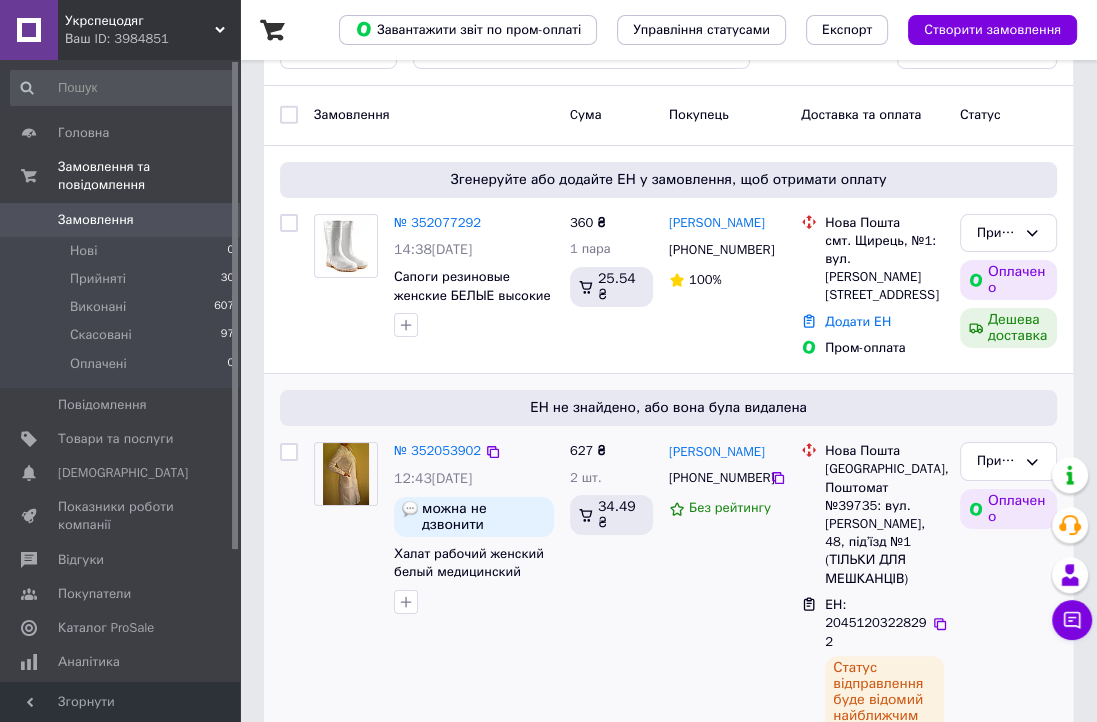 scroll, scrollTop: 0, scrollLeft: 0, axis: both 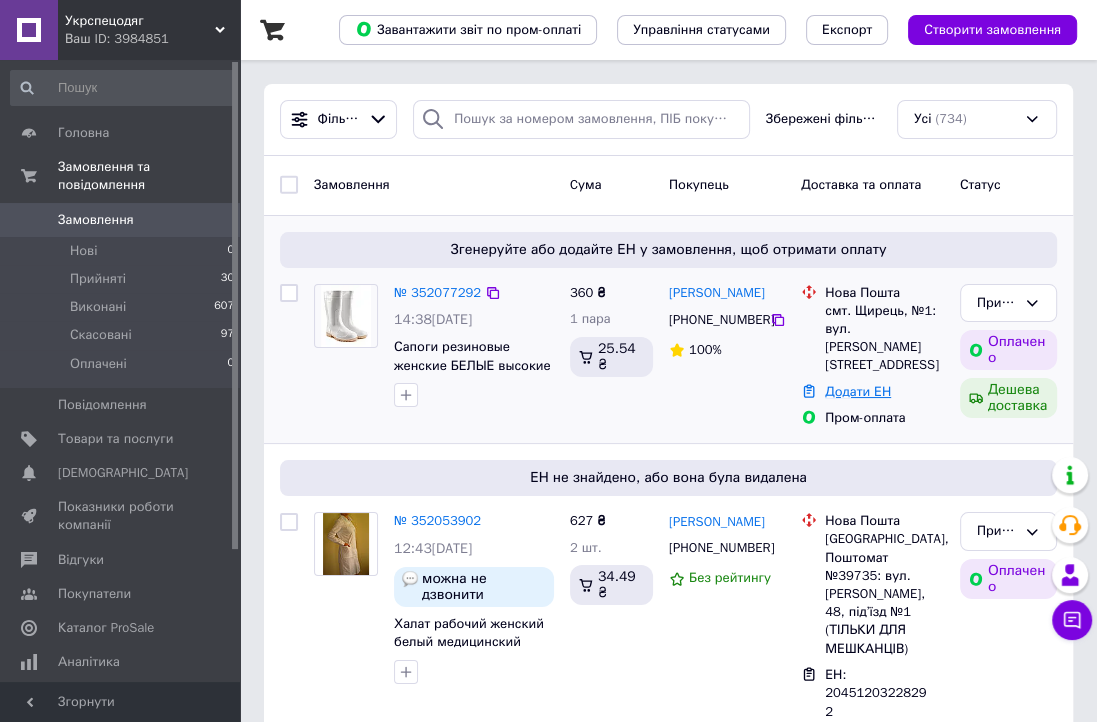 click on "Додати ЕН" at bounding box center [858, 391] 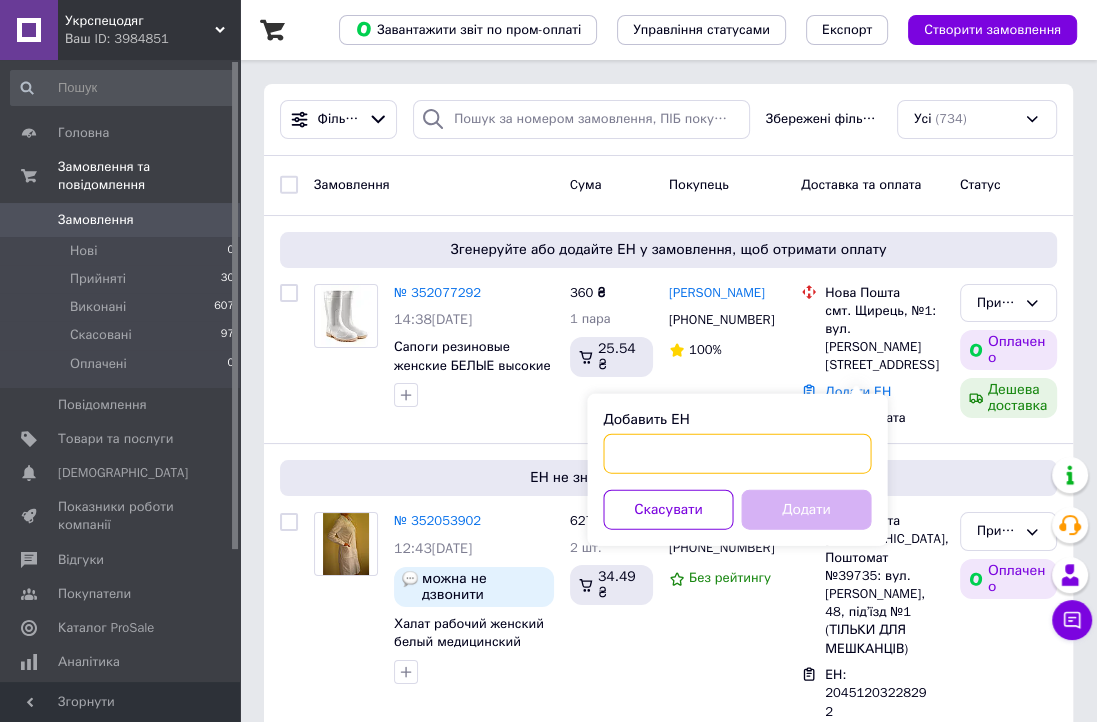 click on "Добавить ЕН" at bounding box center (737, 454) 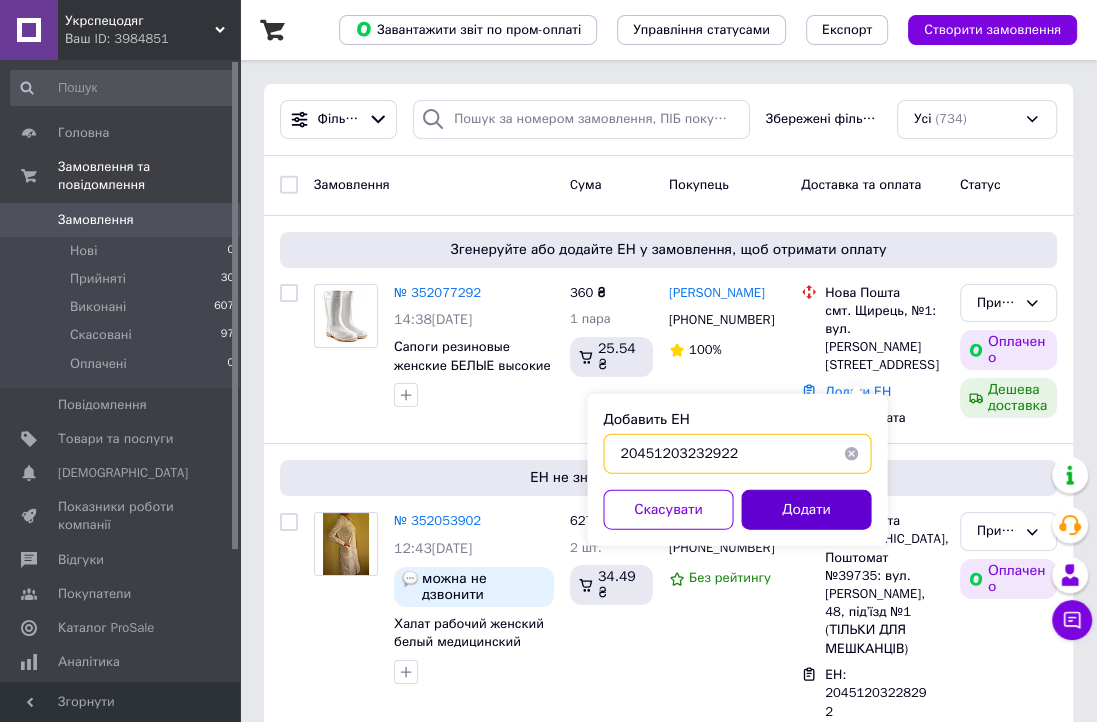 type on "20451203232922" 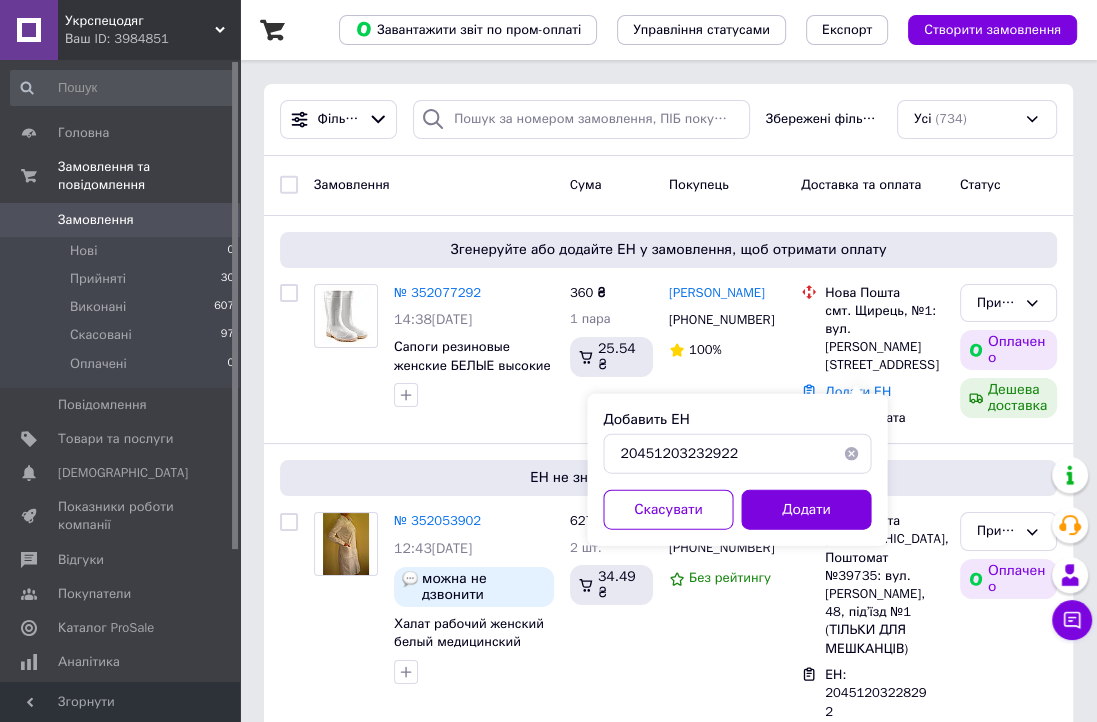 click on "Додати" at bounding box center (806, 510) 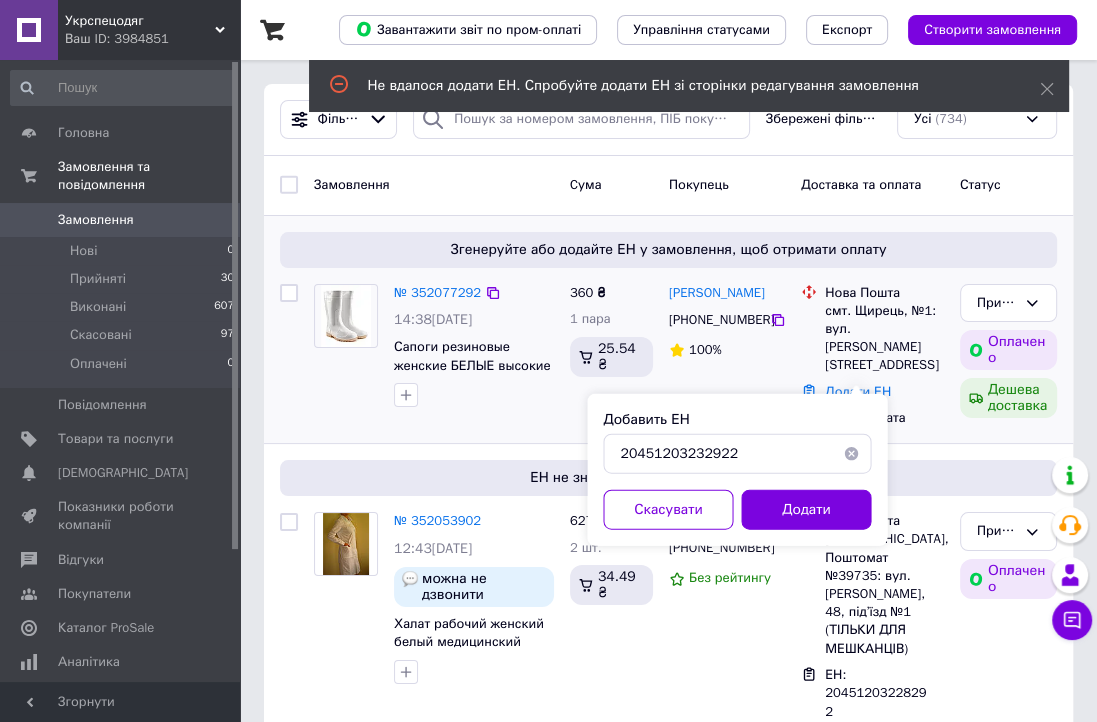 click at bounding box center [289, 356] 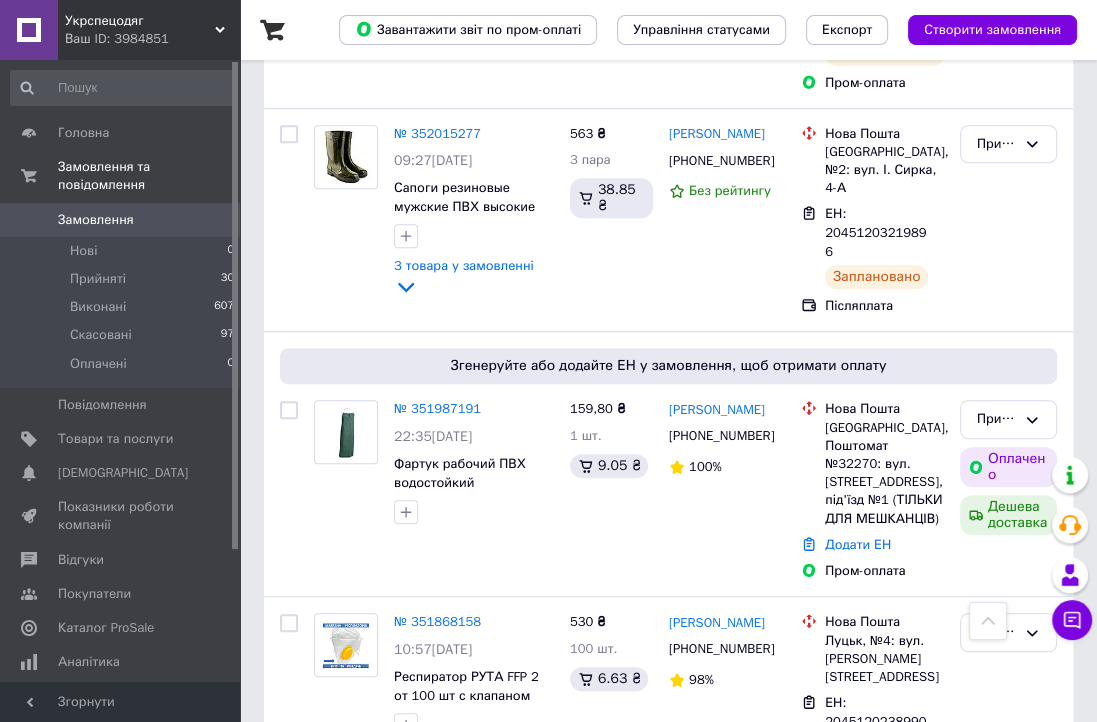 scroll, scrollTop: 800, scrollLeft: 0, axis: vertical 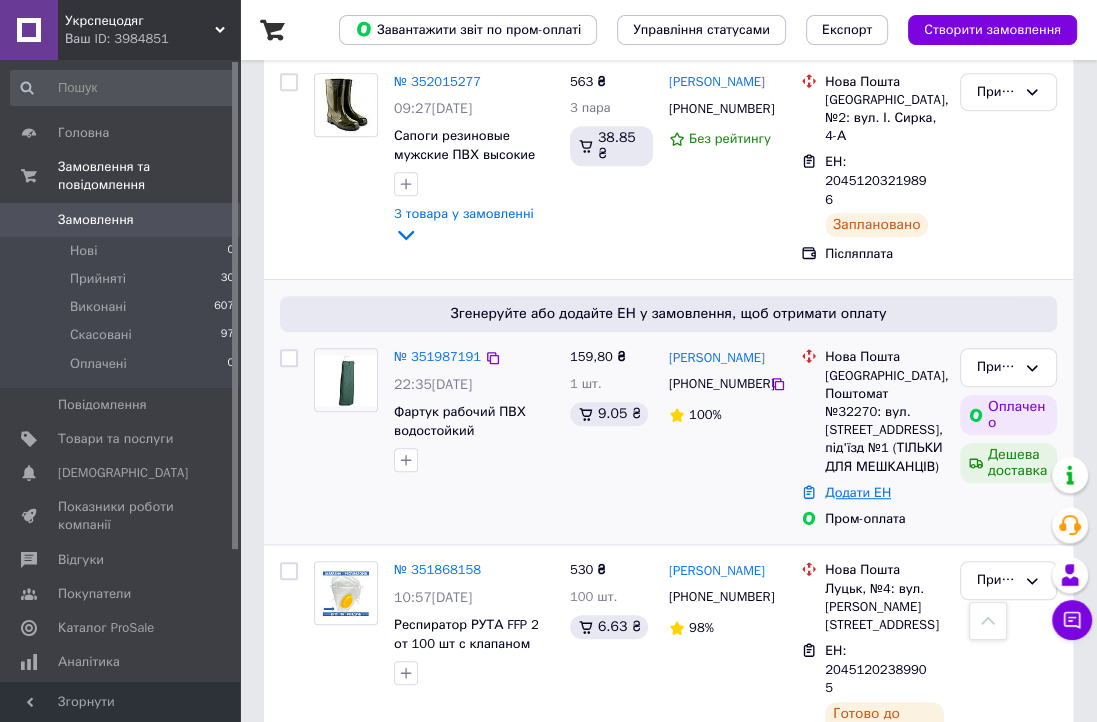 click on "Додати ЕН" at bounding box center (858, 492) 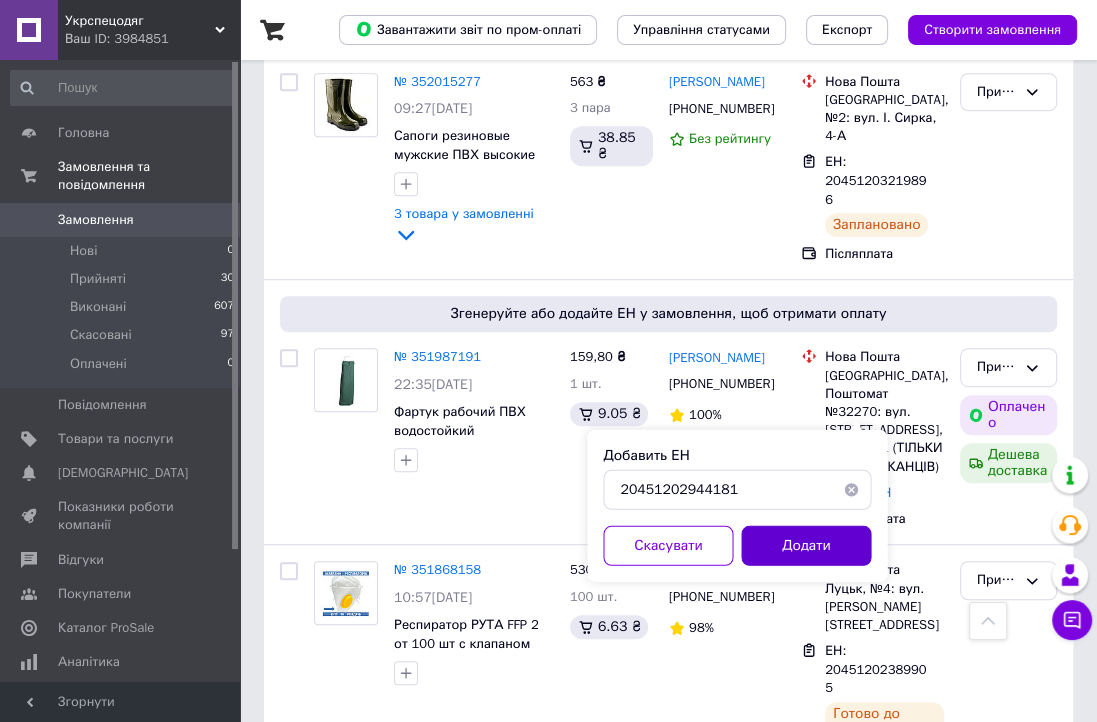 click on "Додати" at bounding box center (806, 546) 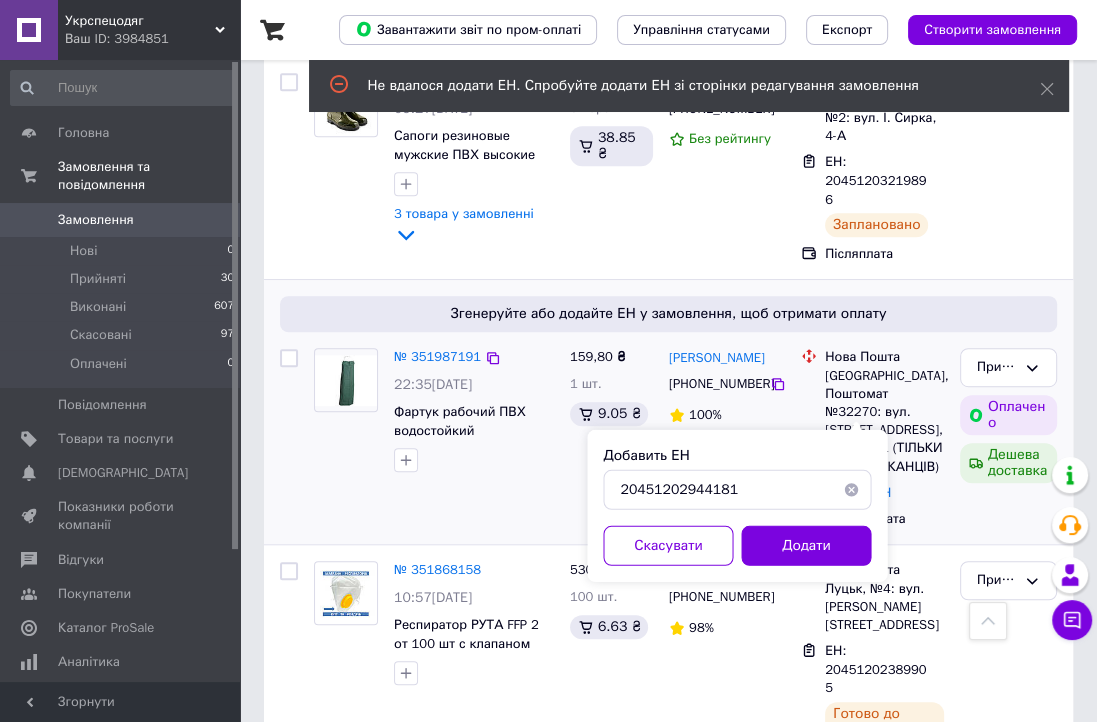 click on "[PERSON_NAME] [PHONE_NUMBER] 100%" at bounding box center (727, 438) 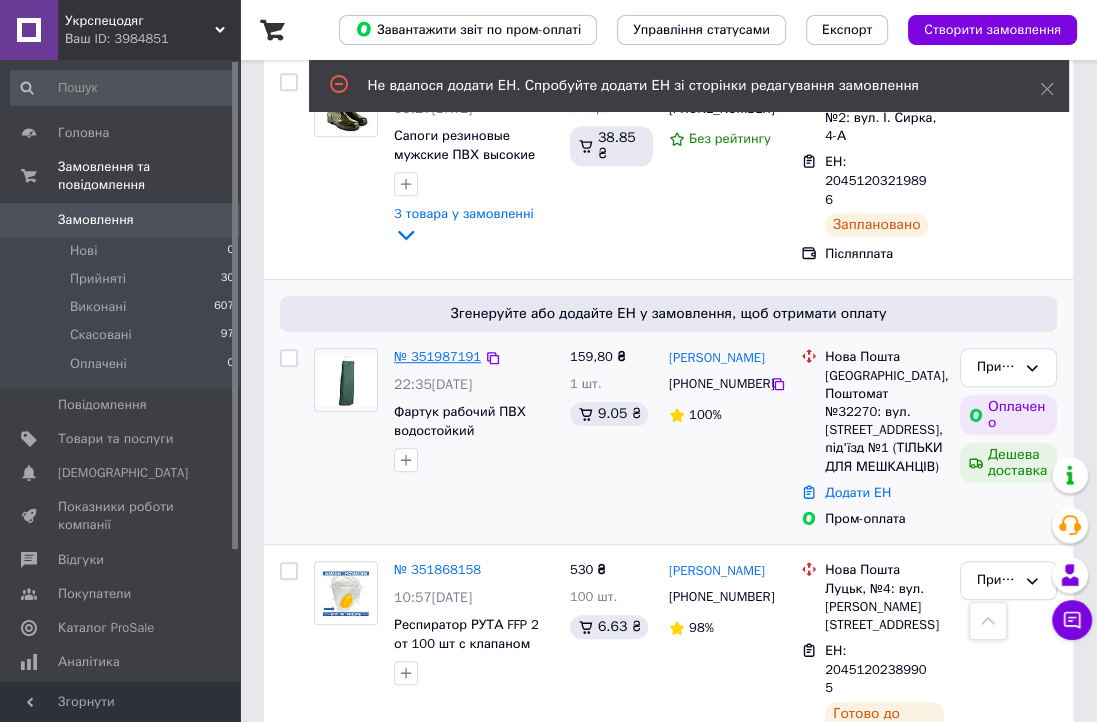 click on "№ 351987191" at bounding box center (437, 356) 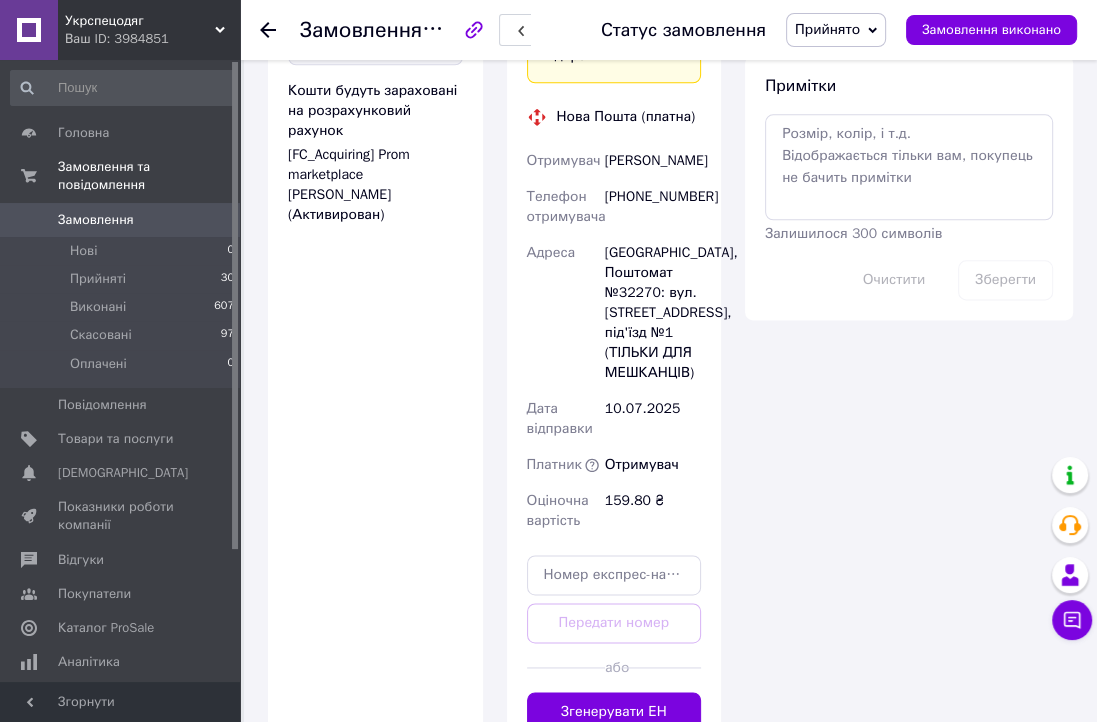 scroll, scrollTop: 2000, scrollLeft: 0, axis: vertical 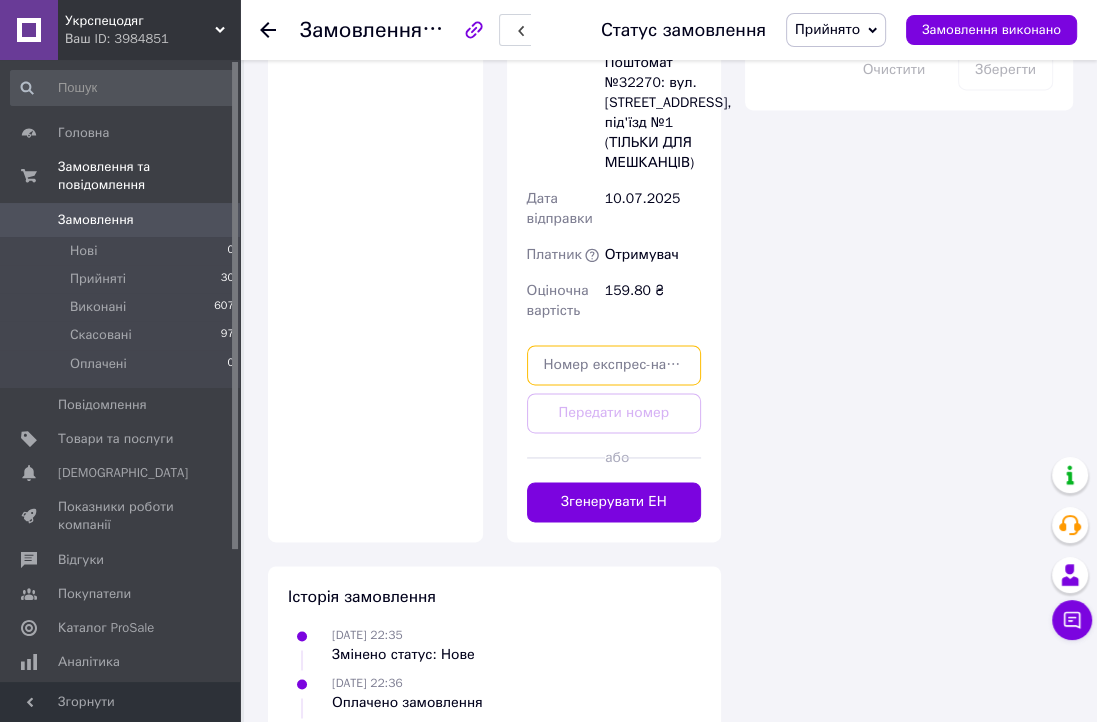 click at bounding box center (614, 365) 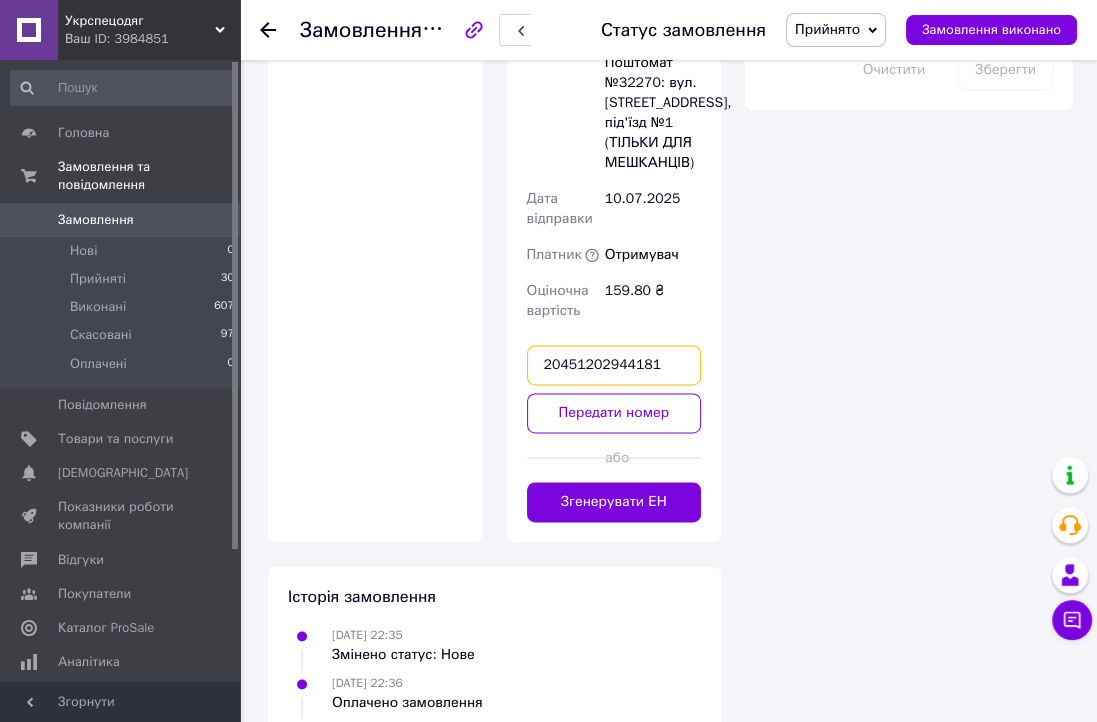 type on "20451202944181" 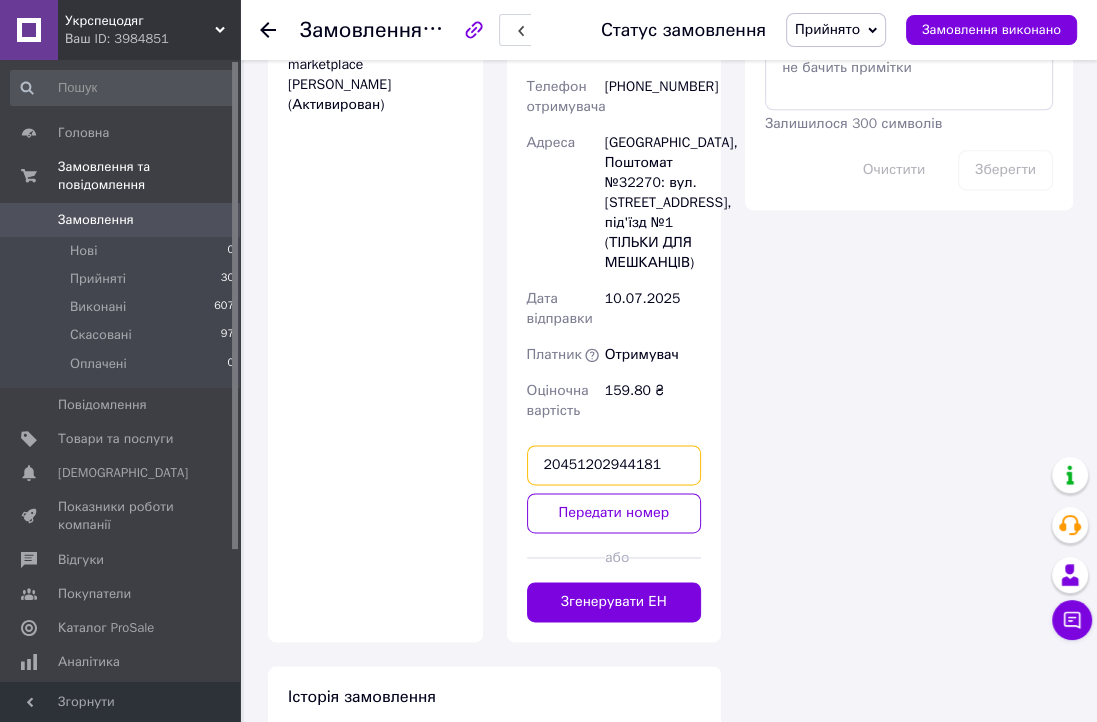 scroll, scrollTop: 2000, scrollLeft: 0, axis: vertical 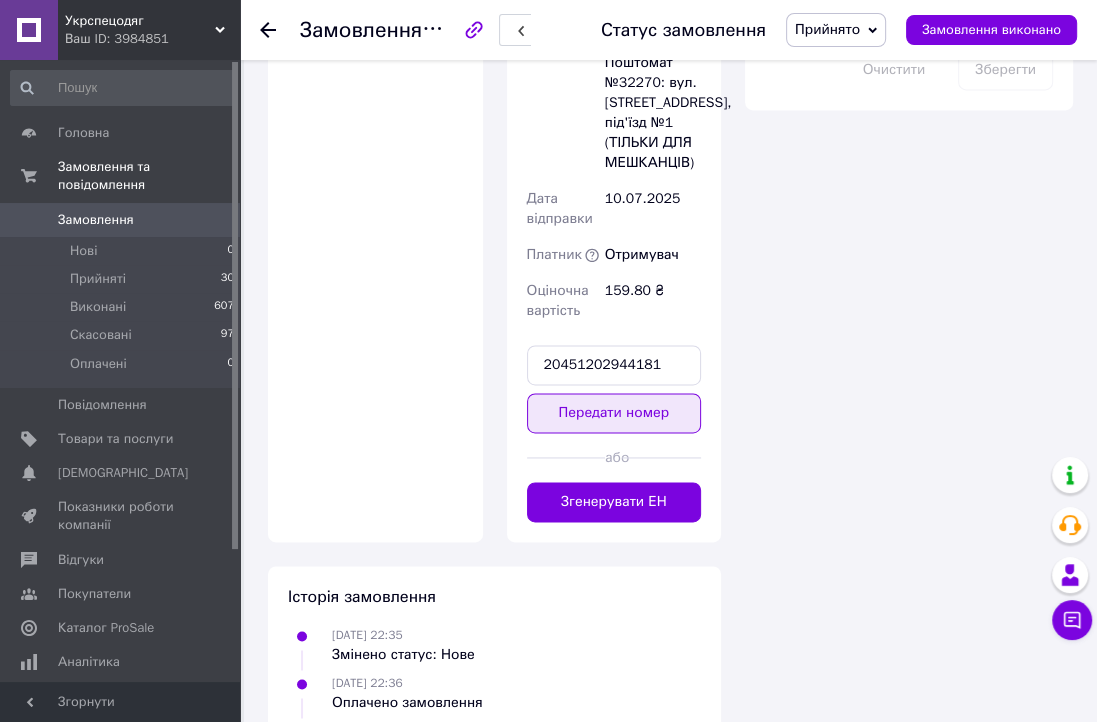 click on "Передати номер" at bounding box center (614, 413) 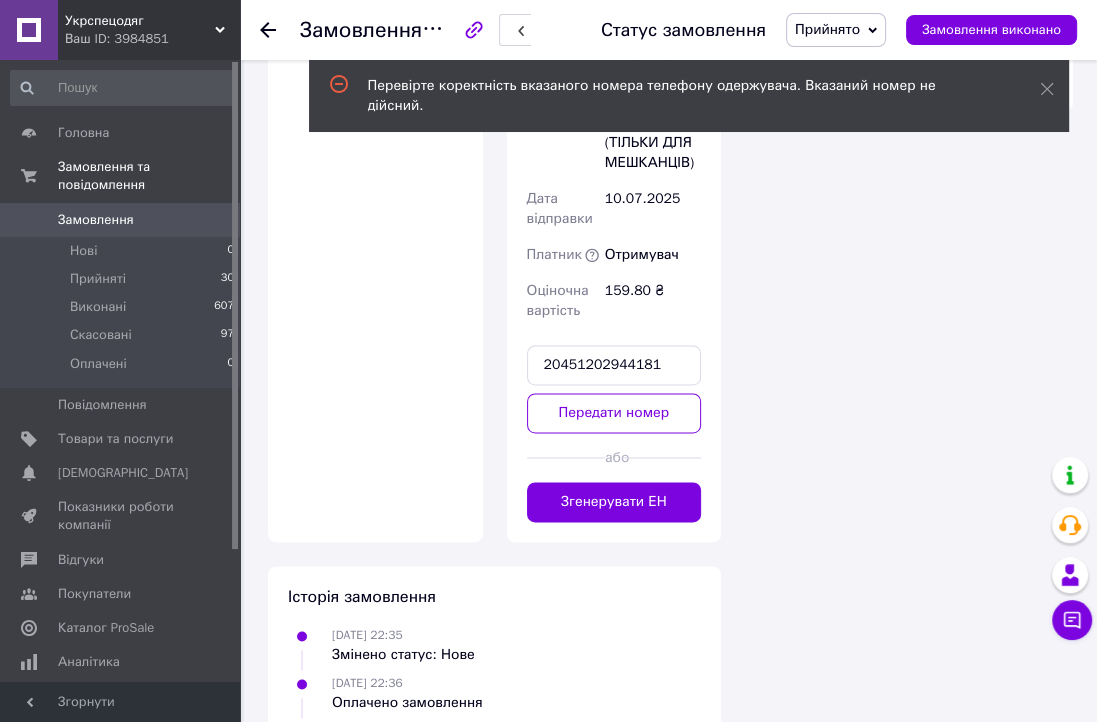 scroll, scrollTop: 1600, scrollLeft: 0, axis: vertical 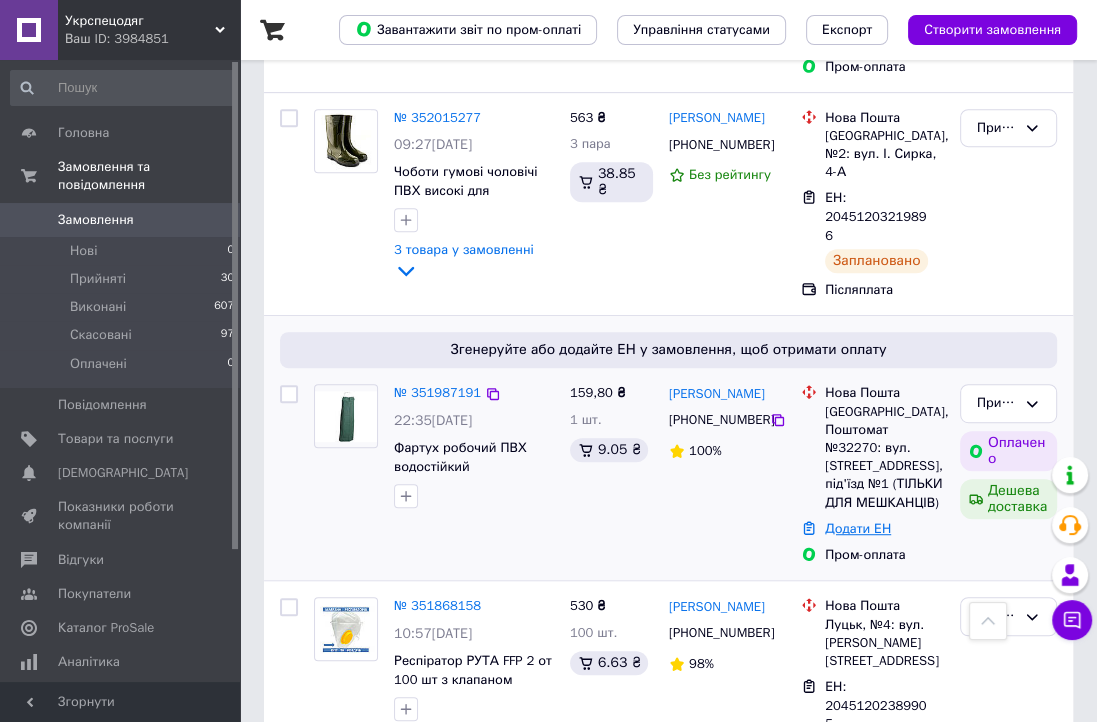 click on "Додати ЕН" at bounding box center [858, 528] 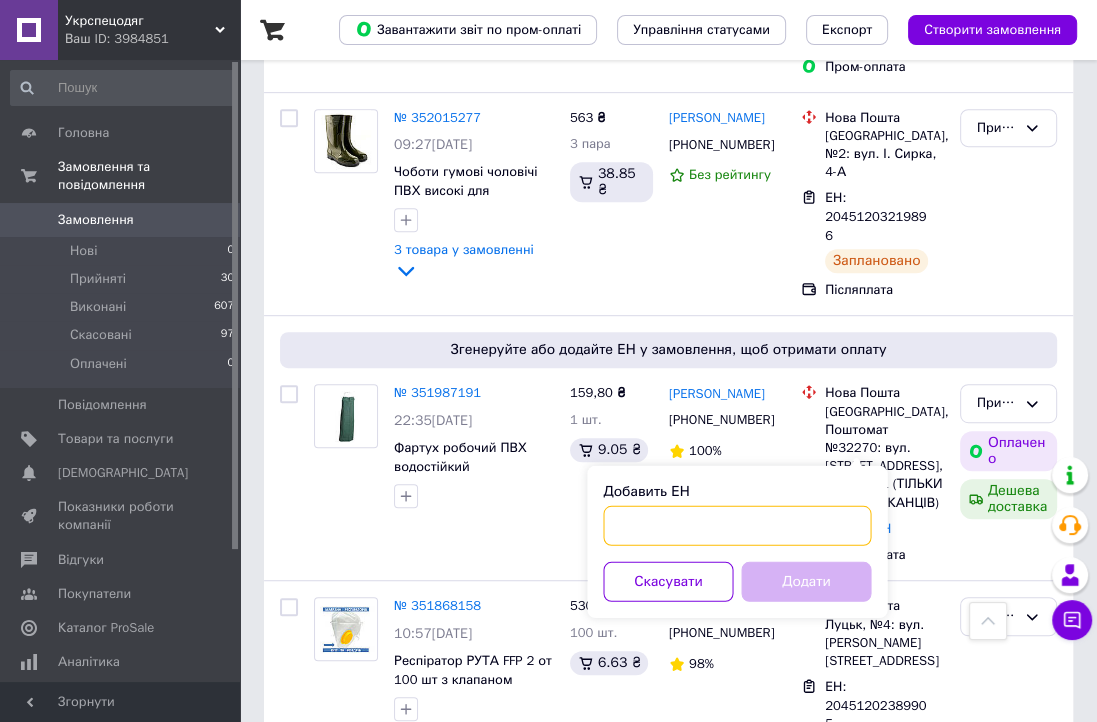 click on "Добавить ЕН" at bounding box center [737, 526] 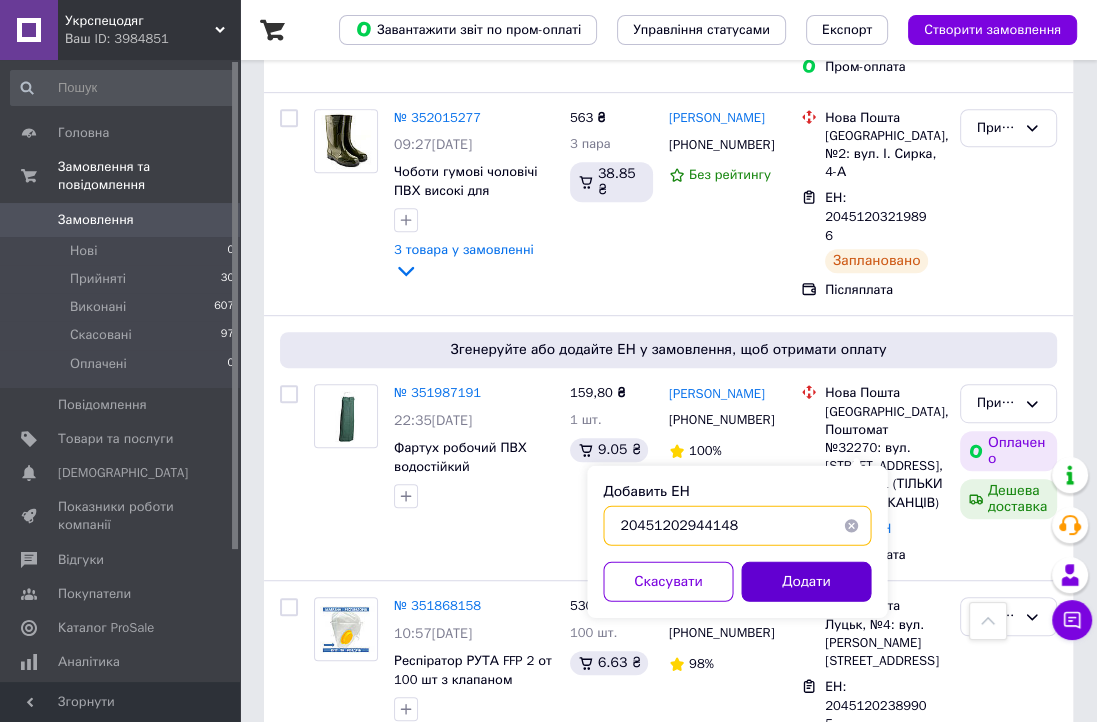 type on "20451202944148" 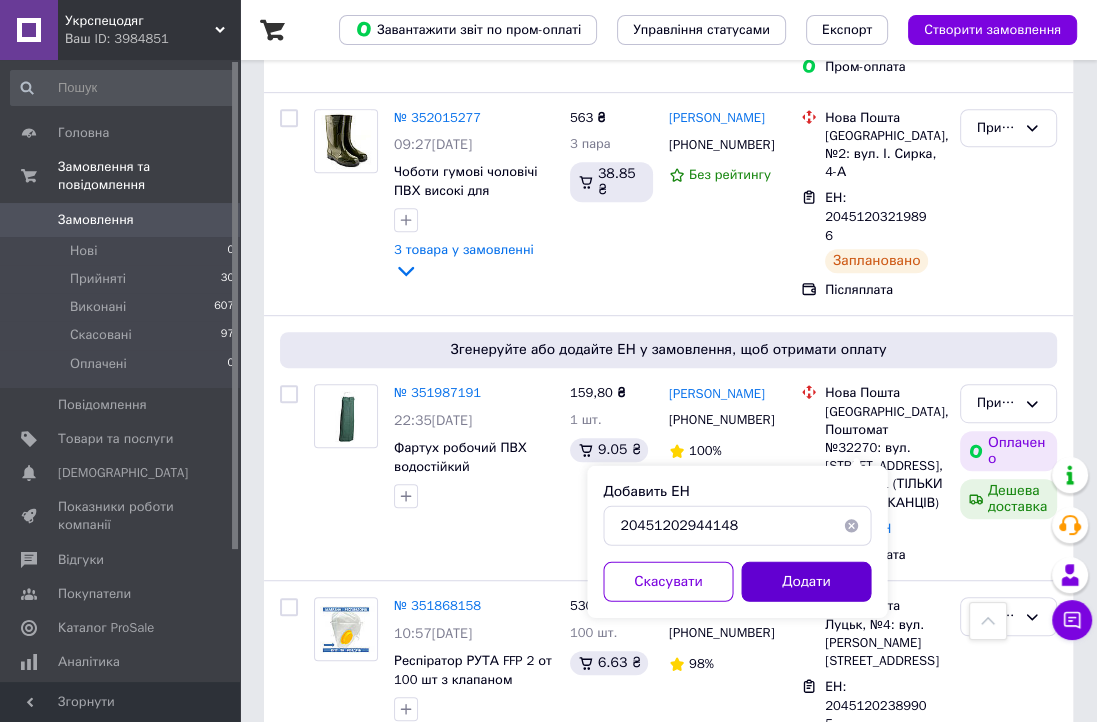 click on "Додати" at bounding box center [806, 582] 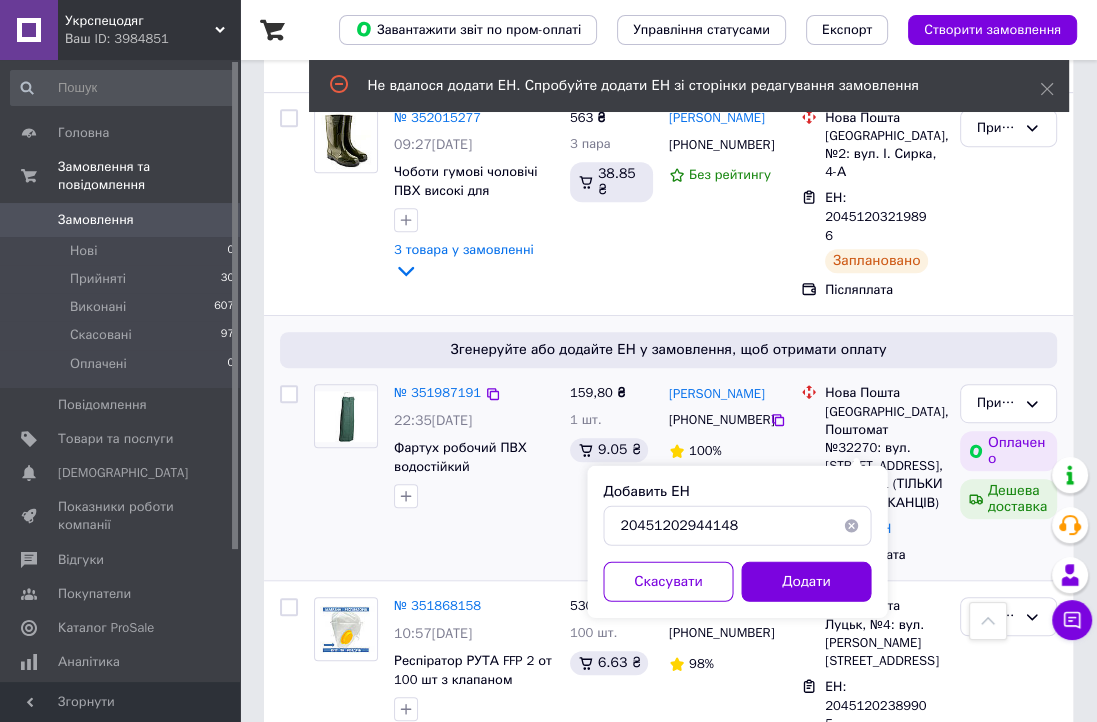 click at bounding box center (289, 474) 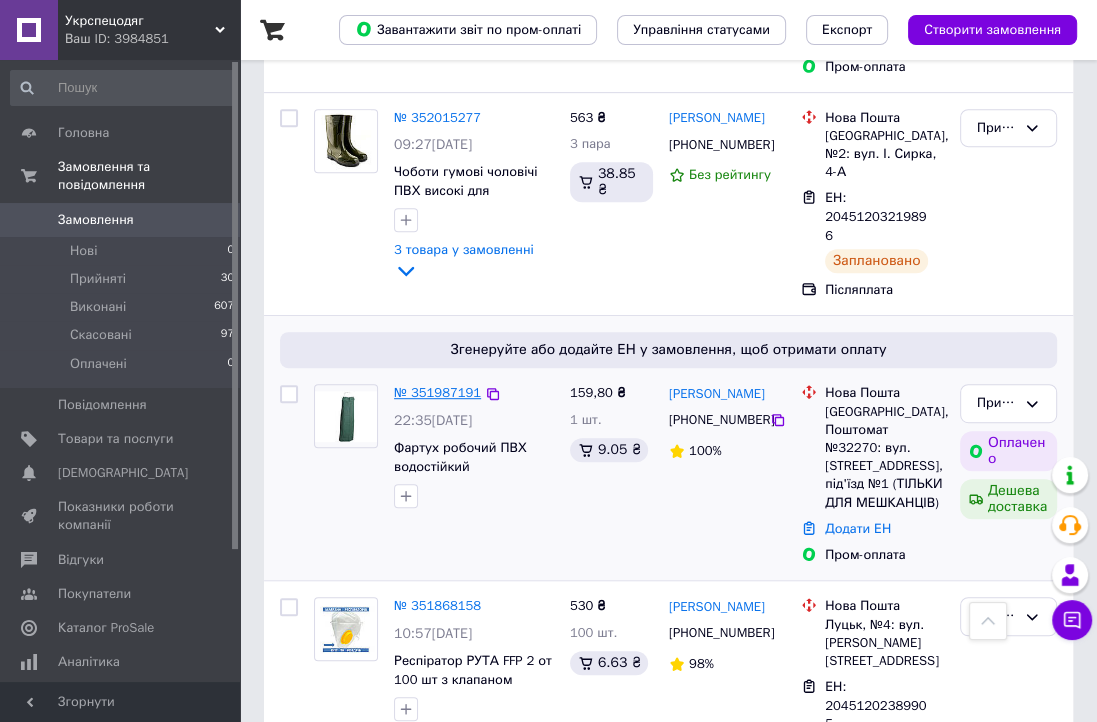 click on "№ 351987191" at bounding box center (437, 392) 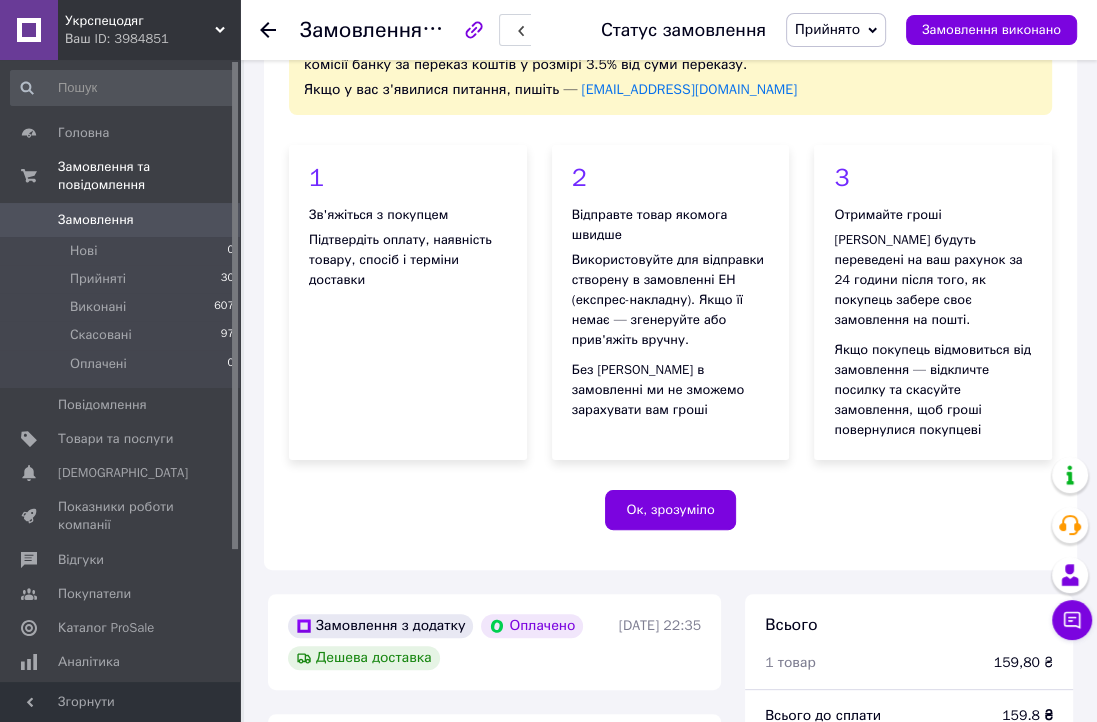 scroll, scrollTop: 700, scrollLeft: 0, axis: vertical 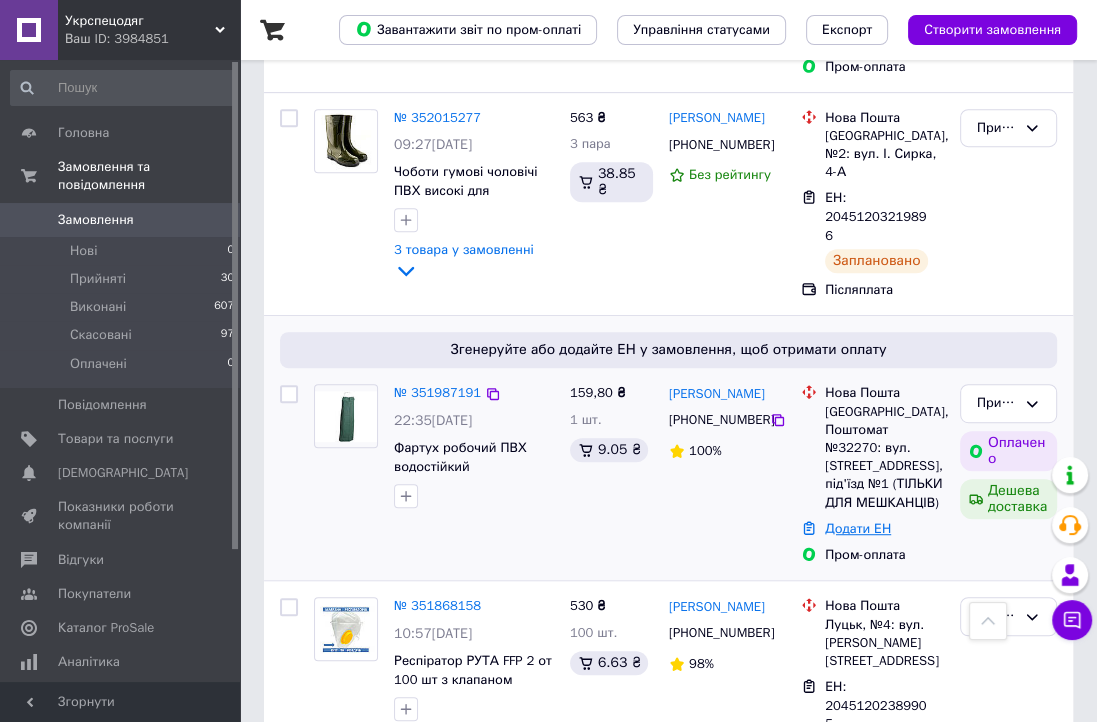 click on "Додати ЕН" at bounding box center (858, 528) 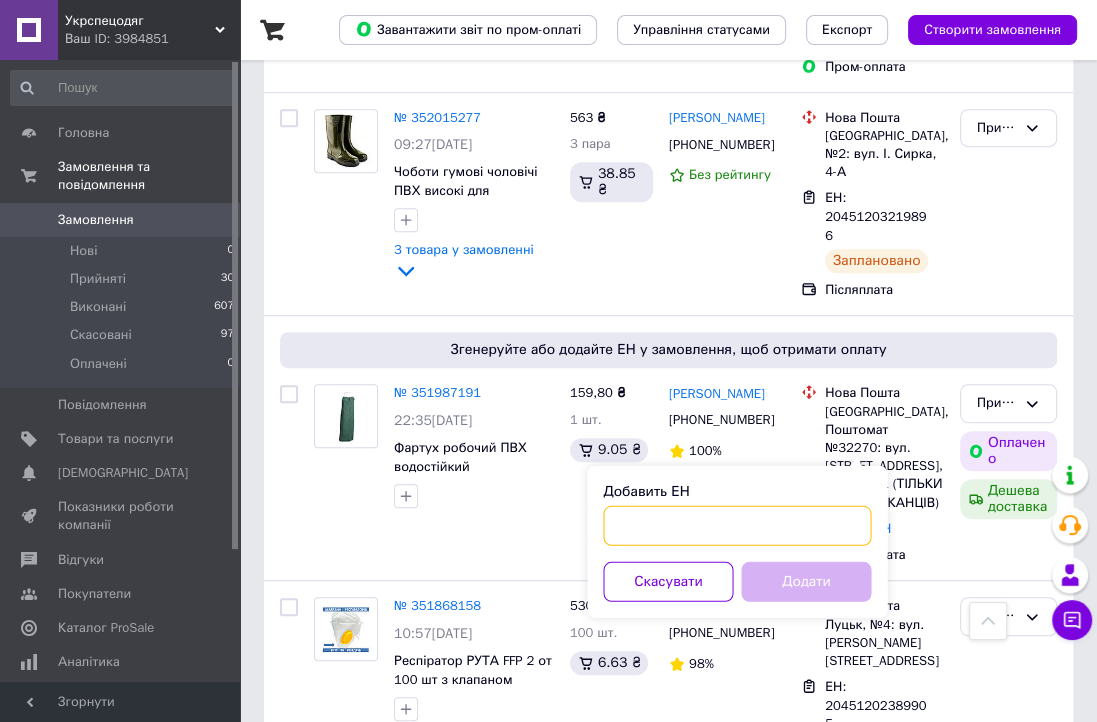 click on "Добавить ЕН" at bounding box center [737, 526] 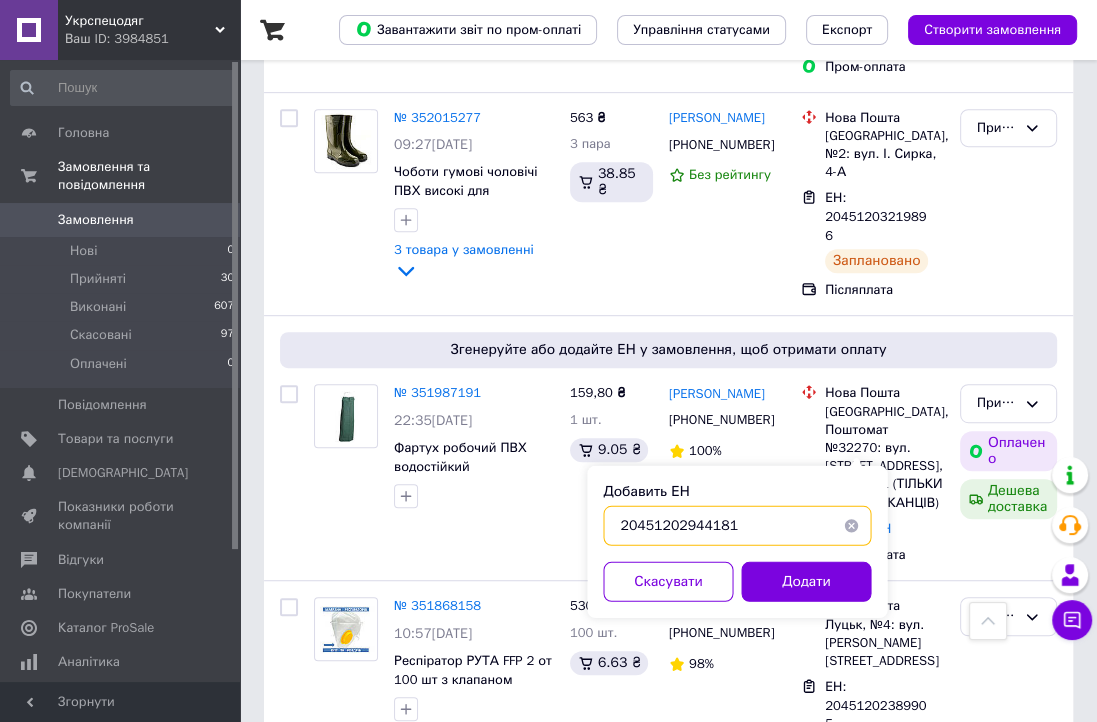 type on "20451202944181" 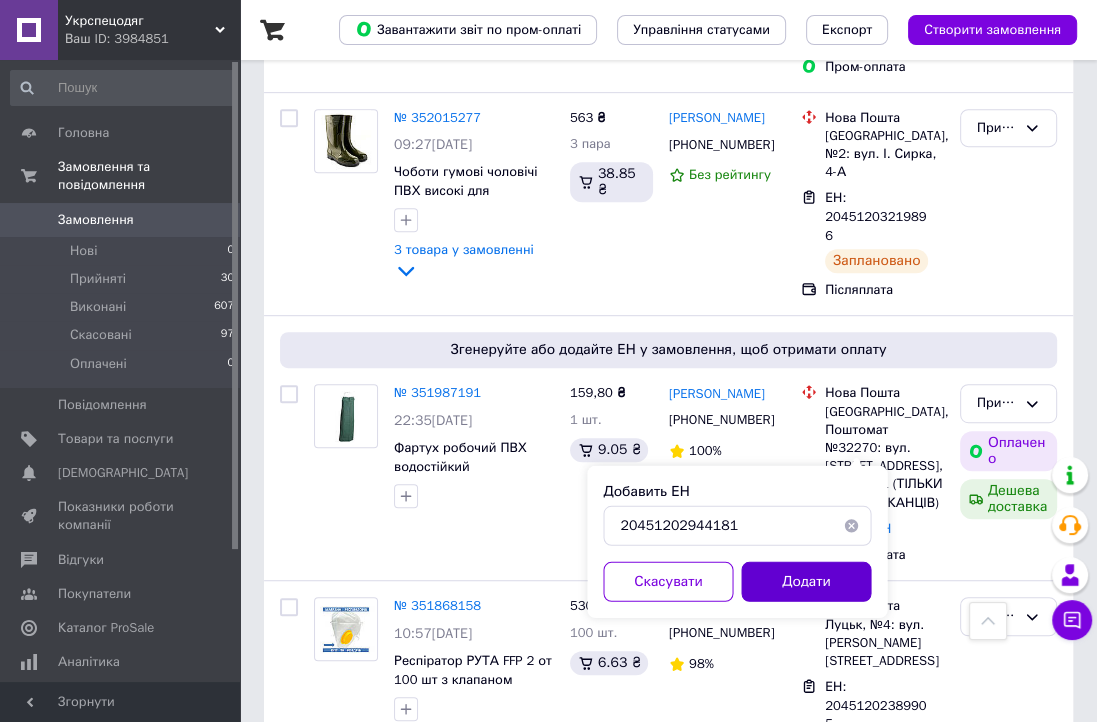 click on "Додати" at bounding box center [806, 582] 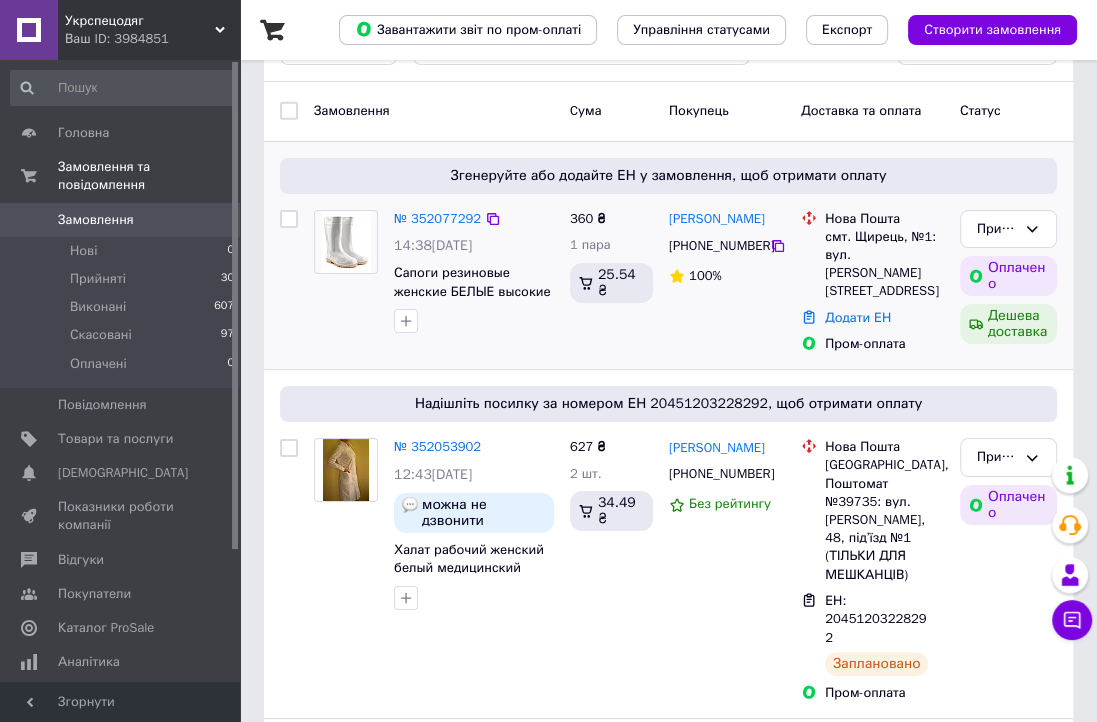scroll, scrollTop: 100, scrollLeft: 0, axis: vertical 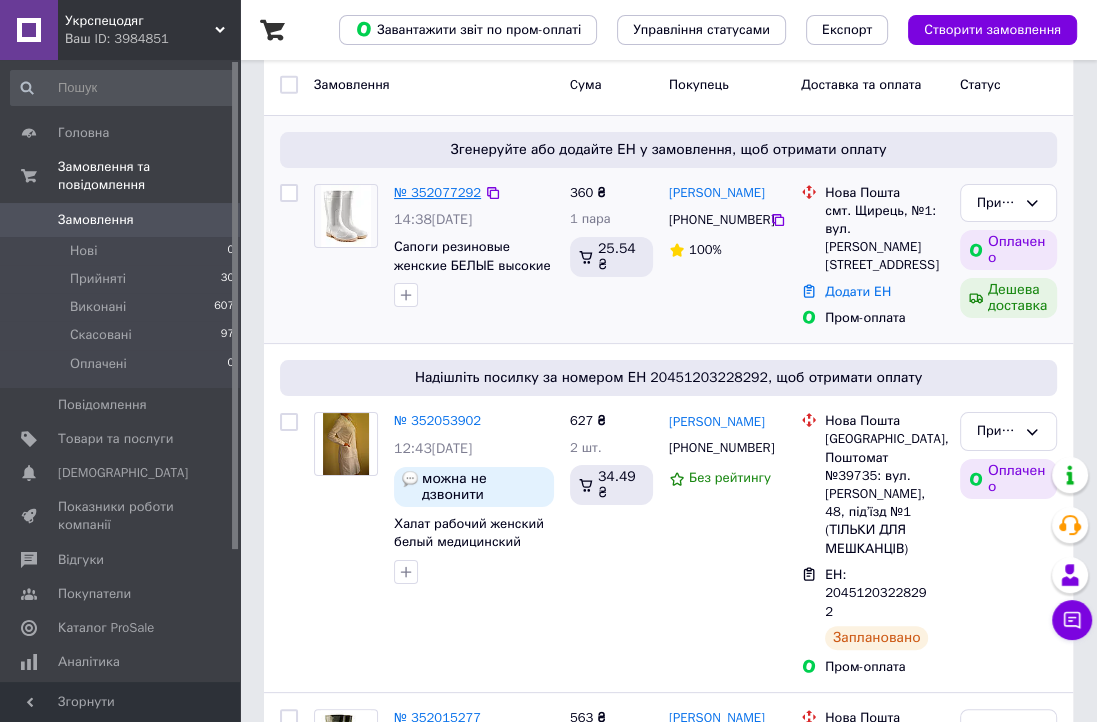 click on "№ 352077292" at bounding box center (437, 192) 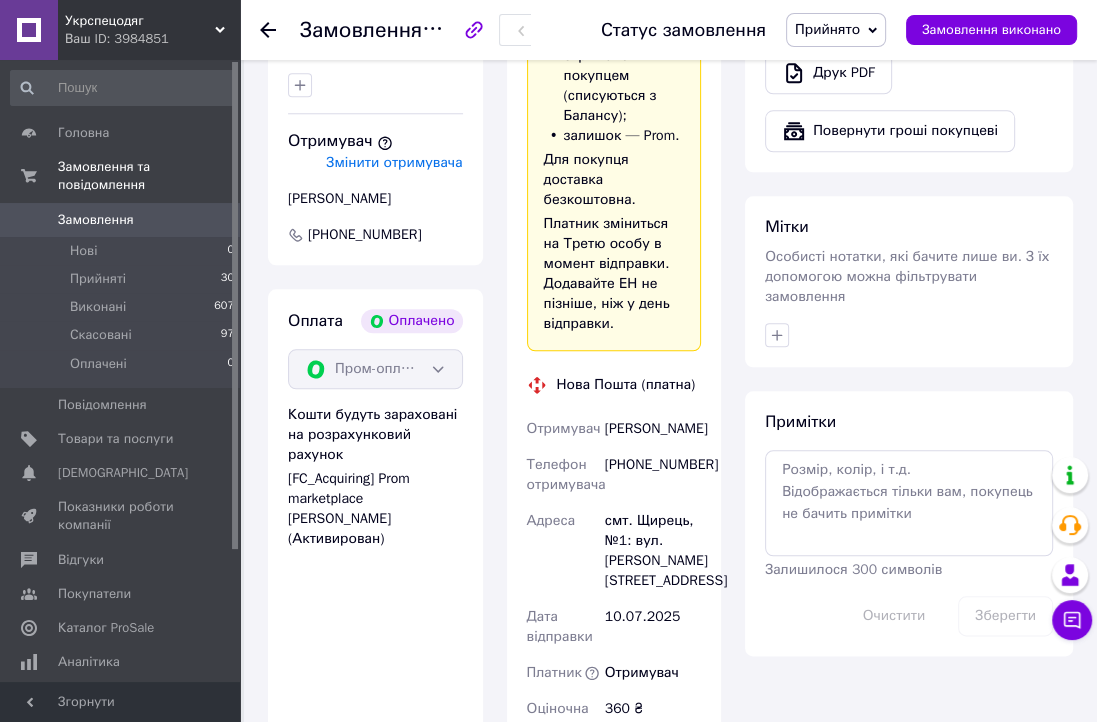 scroll, scrollTop: 1554, scrollLeft: 0, axis: vertical 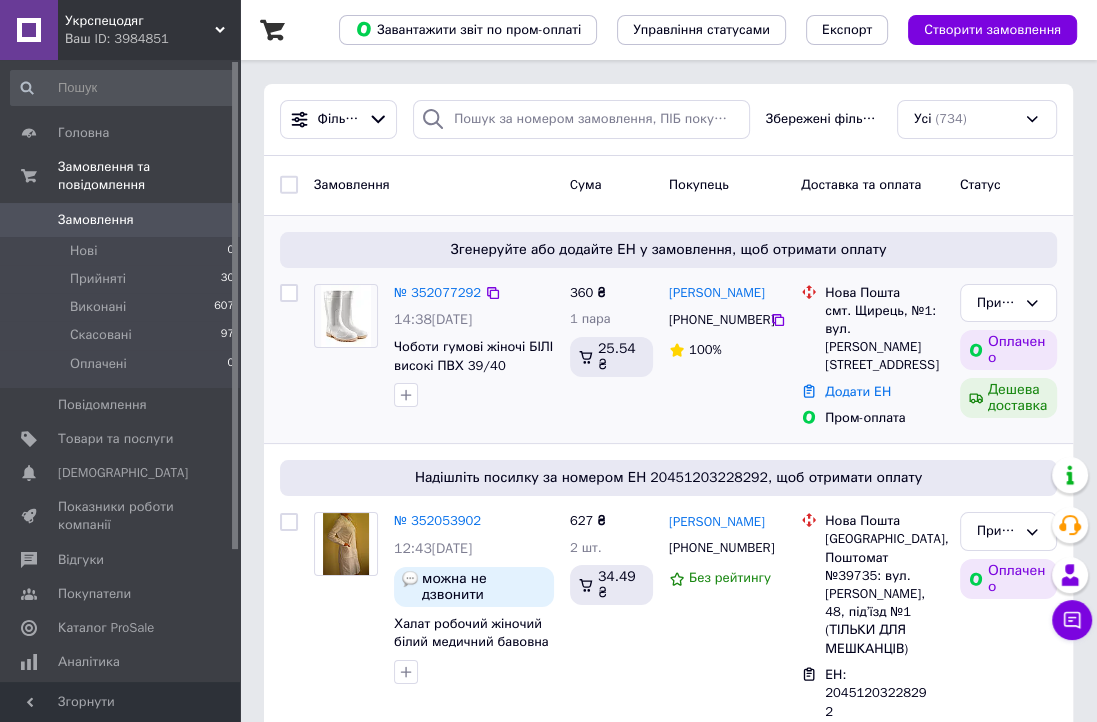 click on "Додати ЕН" at bounding box center [884, 392] 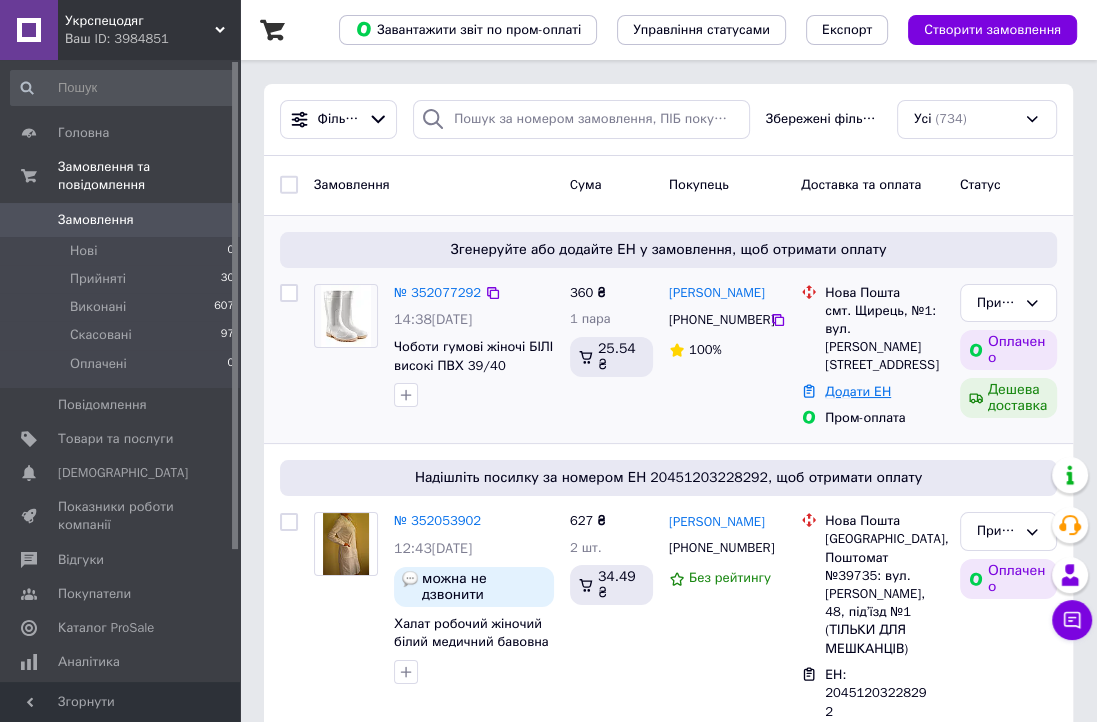 click on "Додати ЕН" at bounding box center [858, 391] 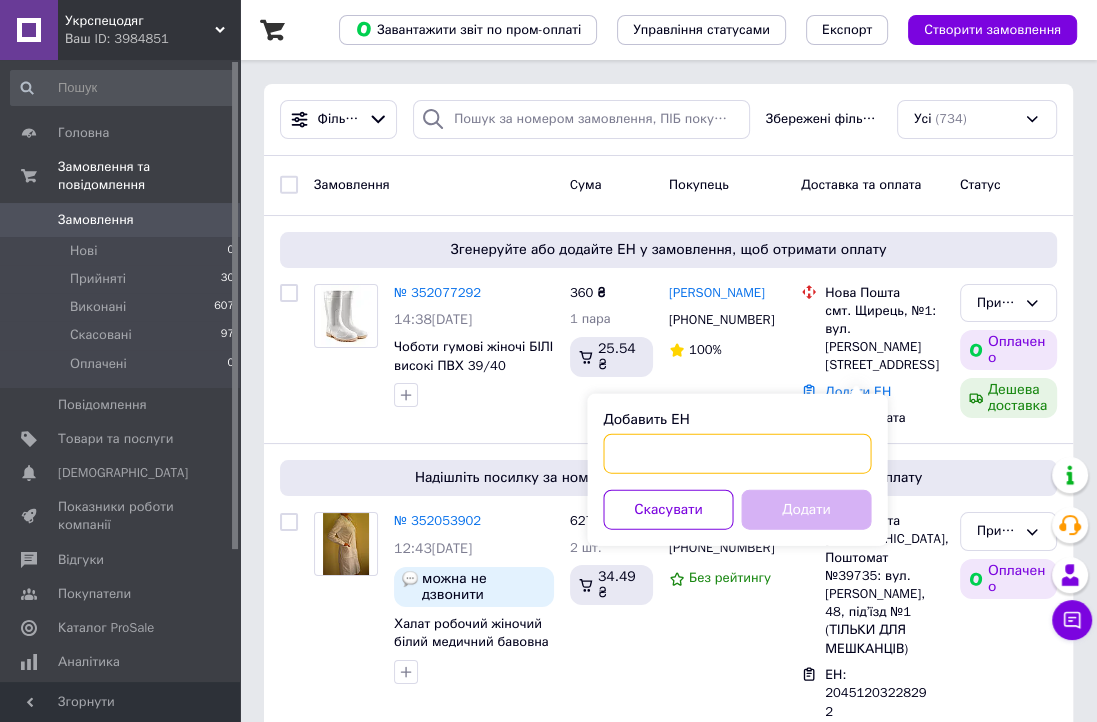 click on "Добавить ЕН" at bounding box center [737, 454] 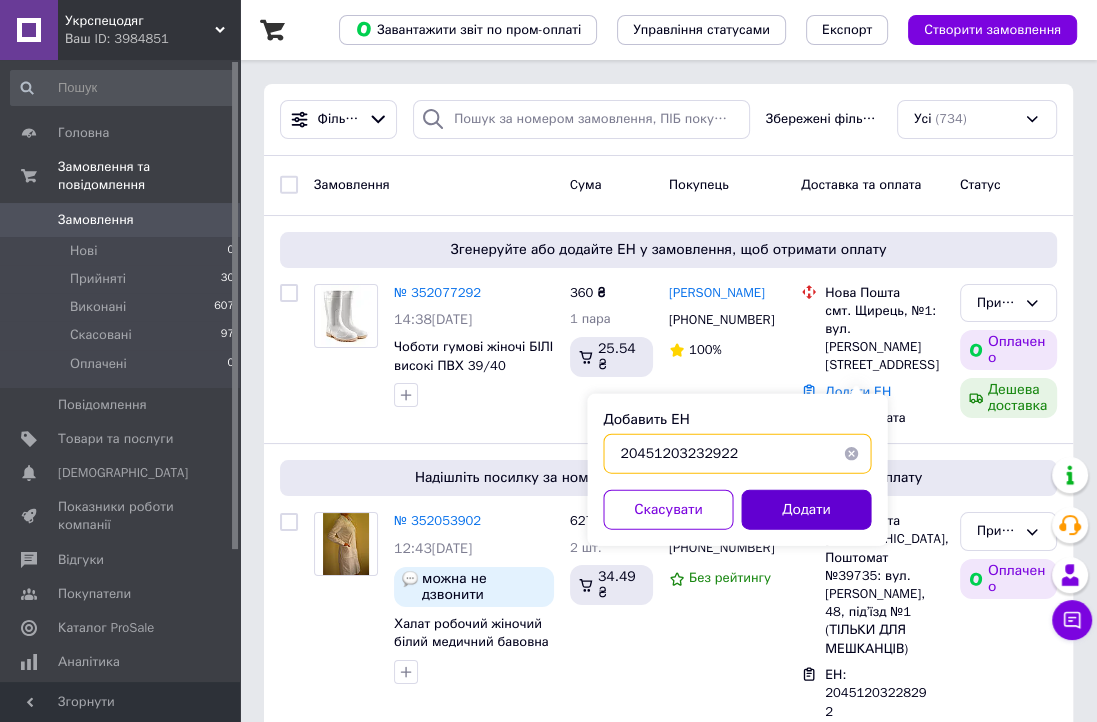 type on "20451203232922" 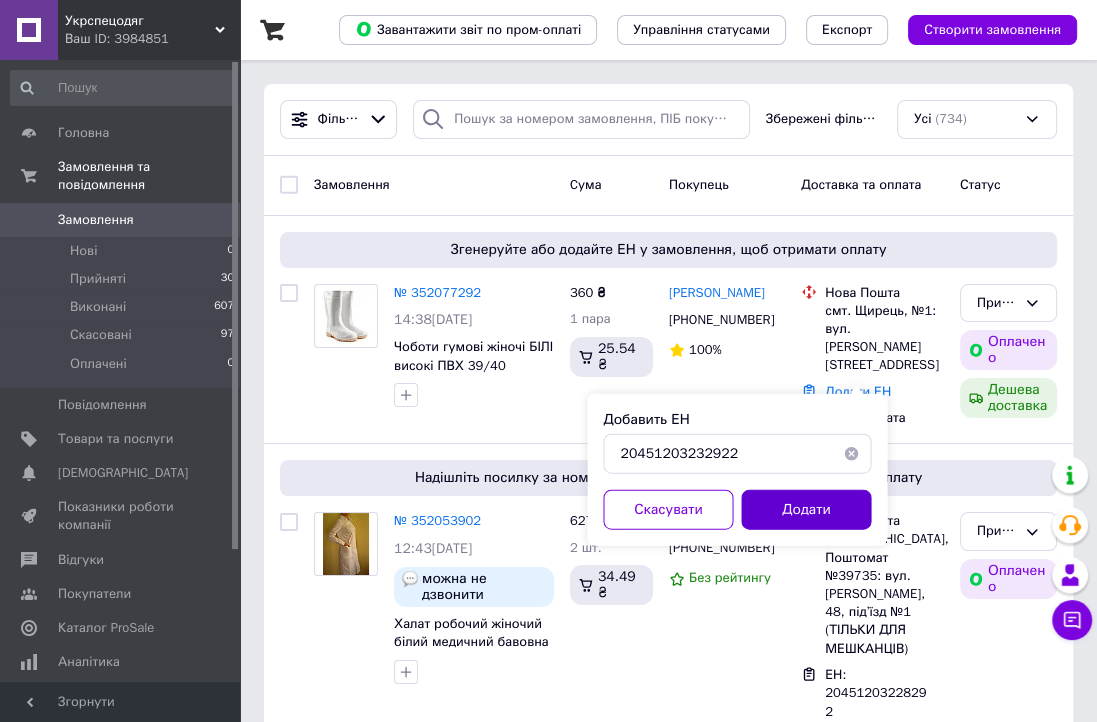 click on "Додати" at bounding box center [806, 510] 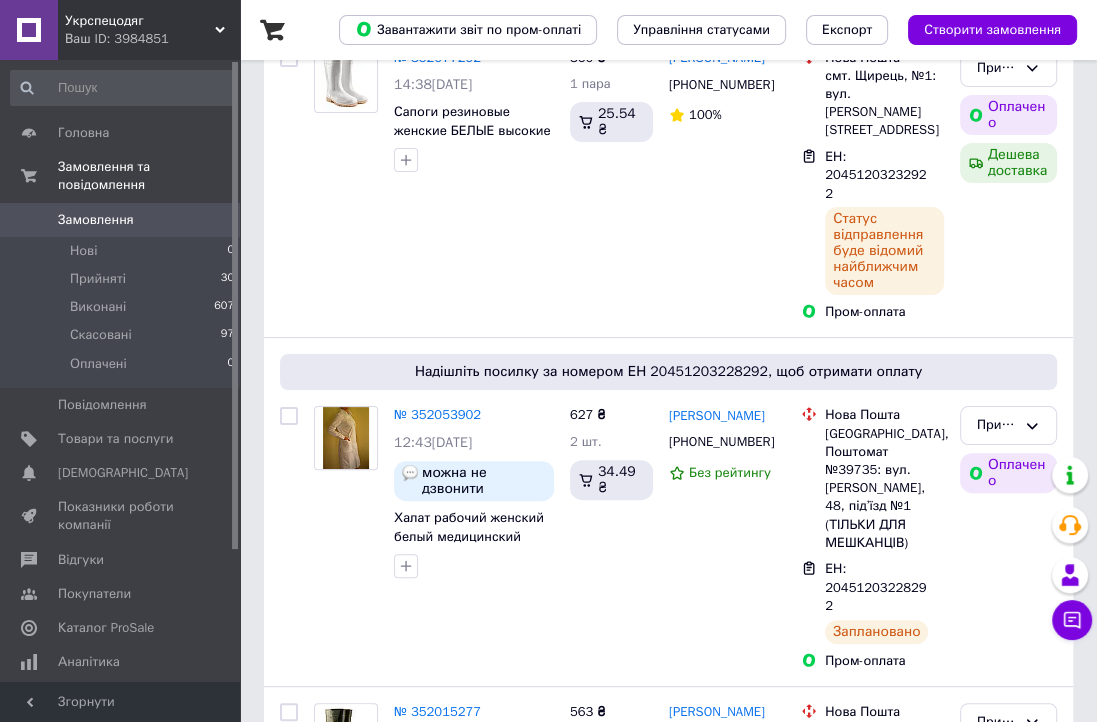 scroll, scrollTop: 35, scrollLeft: 0, axis: vertical 